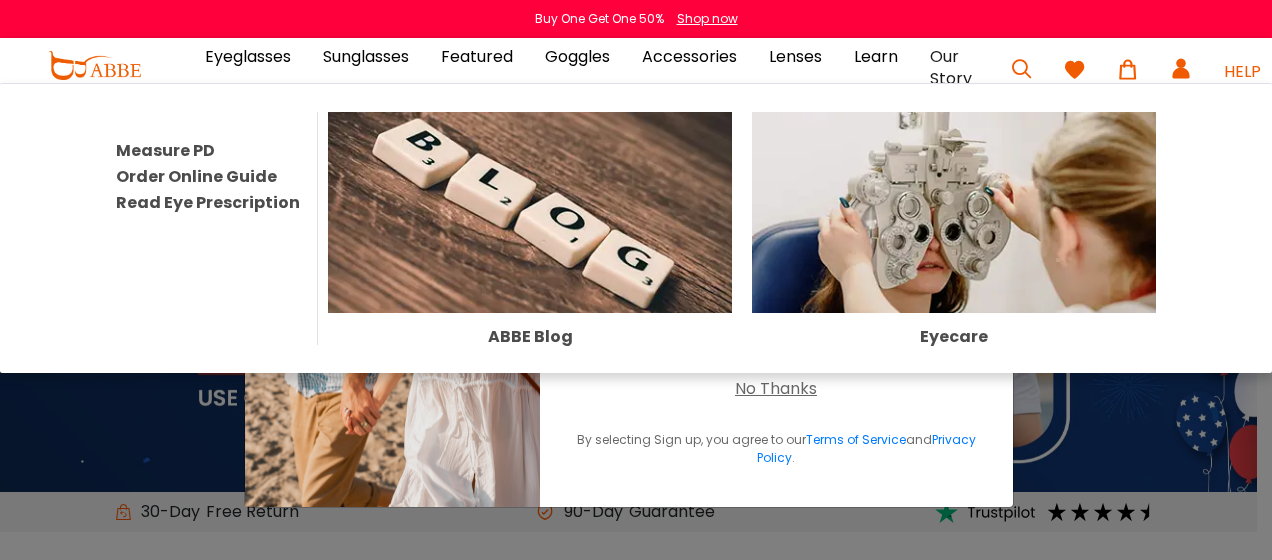 scroll, scrollTop: 0, scrollLeft: 0, axis: both 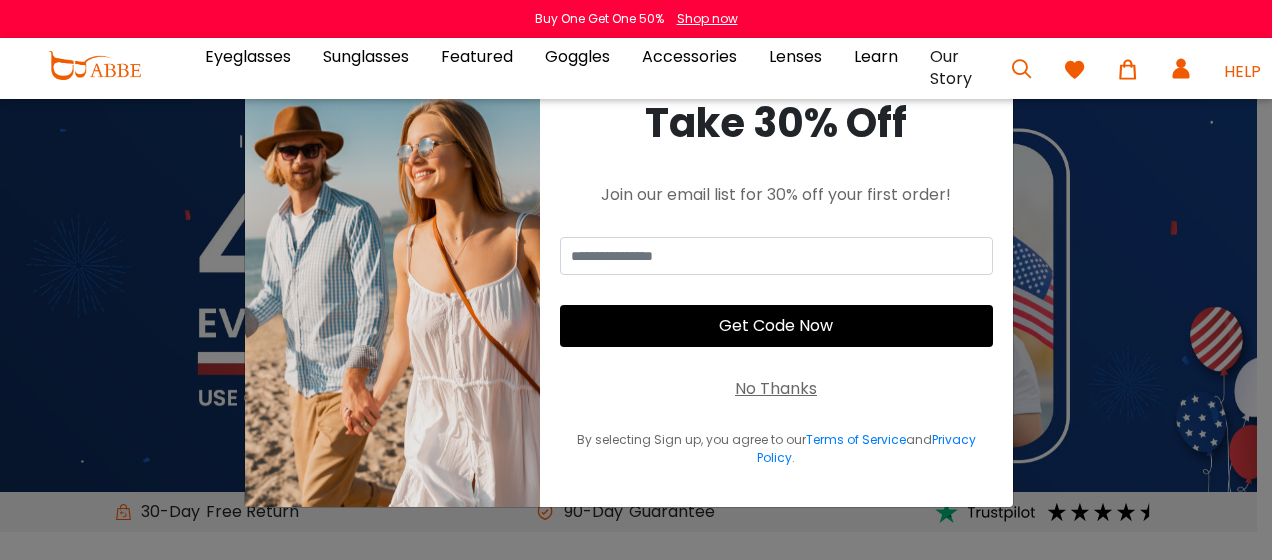 click at bounding box center [1022, 69] 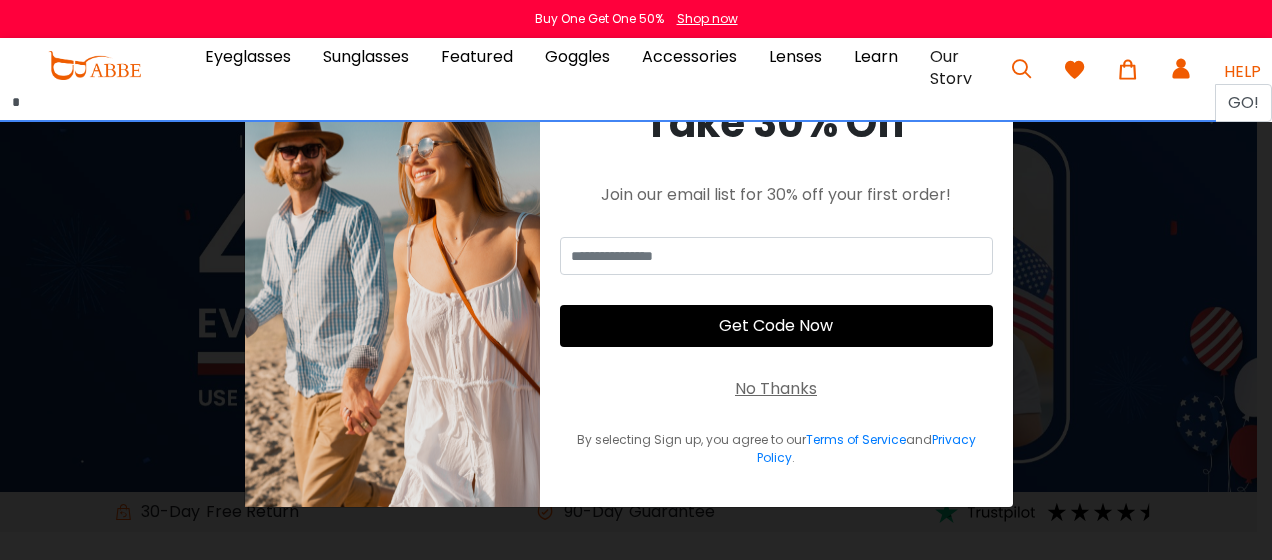 click on "*" at bounding box center [608, 103] 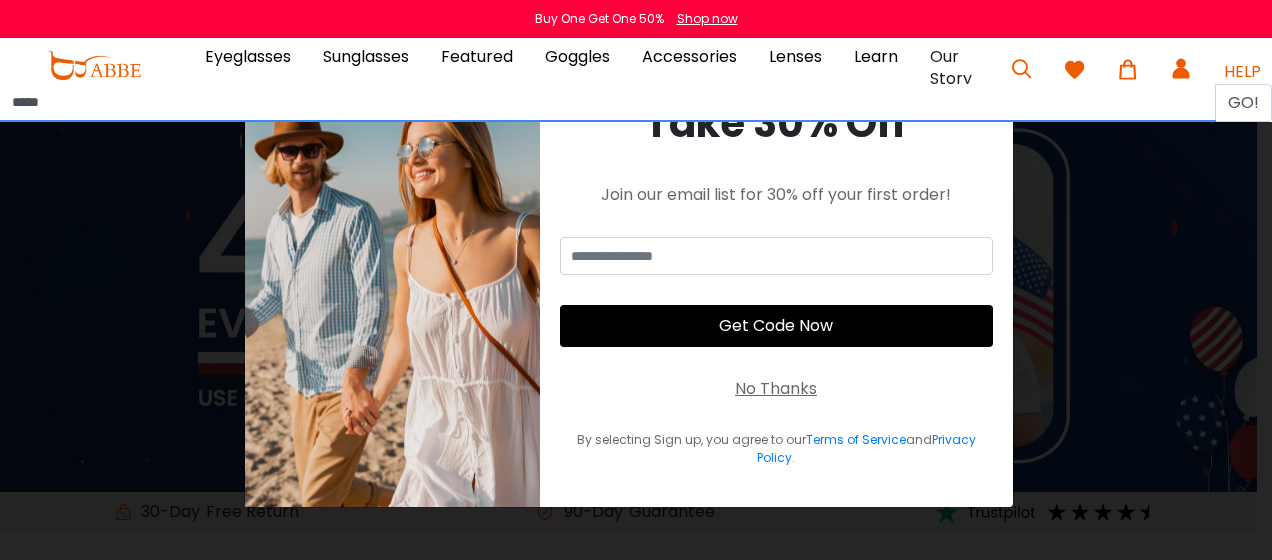 type on "*****" 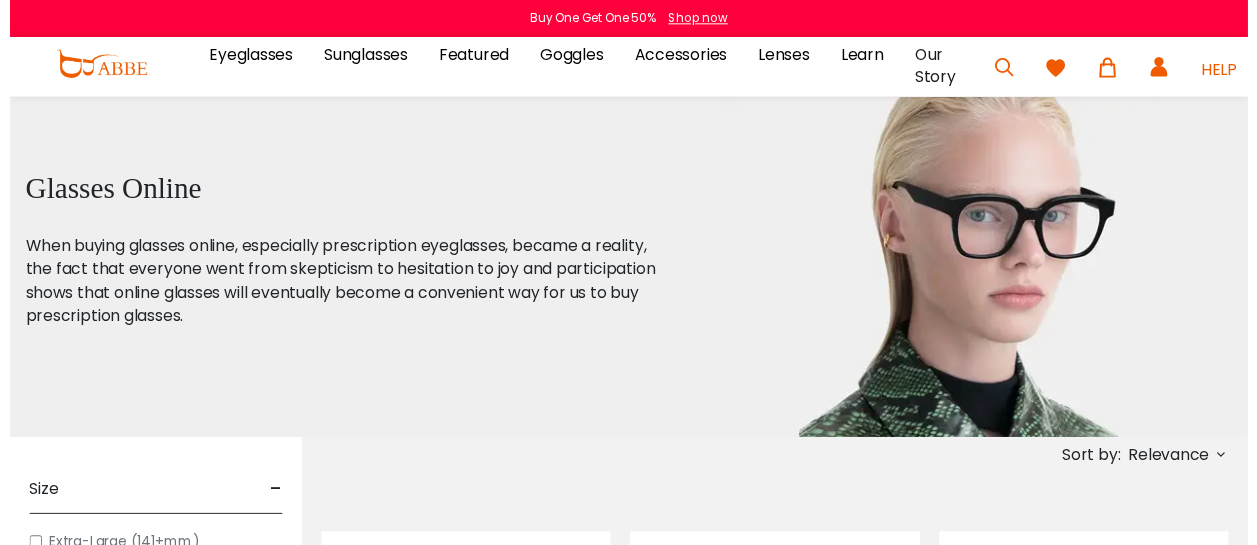 scroll, scrollTop: 0, scrollLeft: 0, axis: both 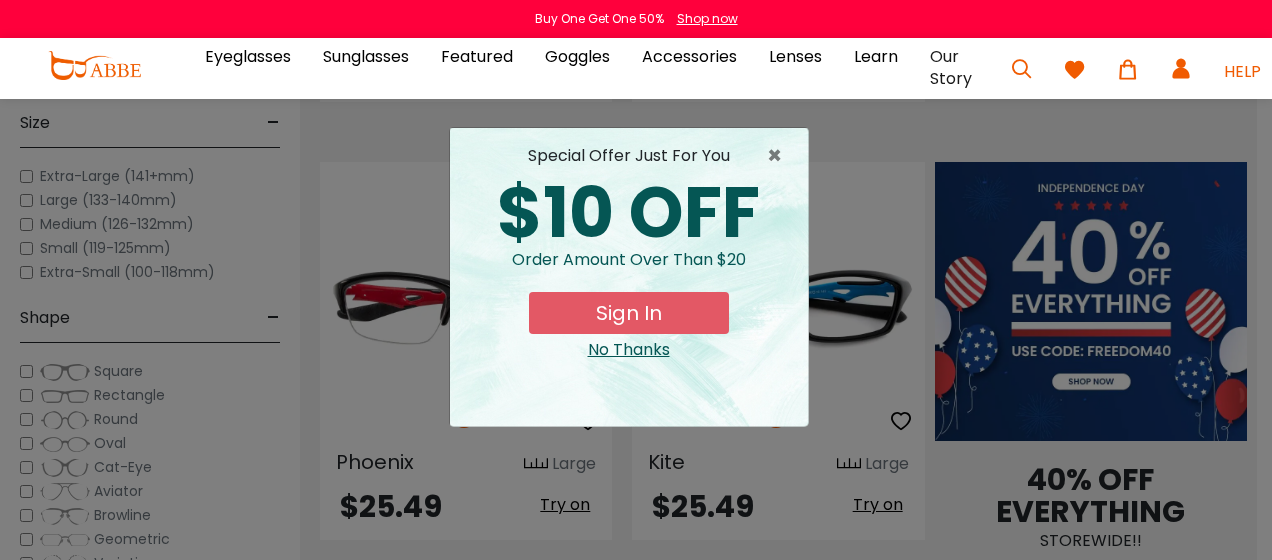 click on "No Thanks" at bounding box center [629, 350] 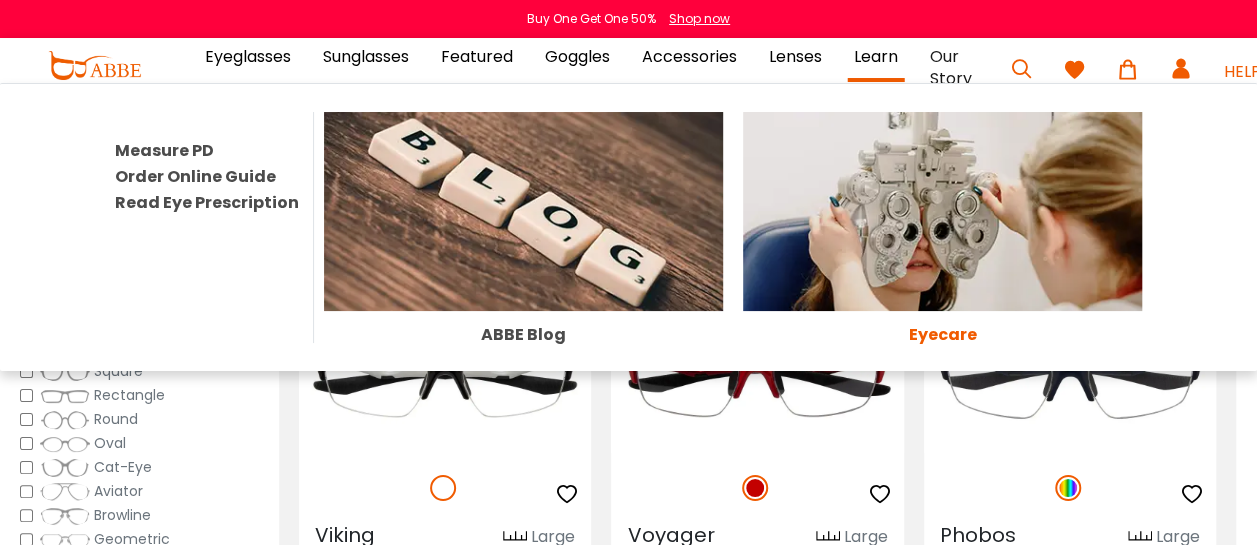 scroll, scrollTop: 3525, scrollLeft: 21, axis: both 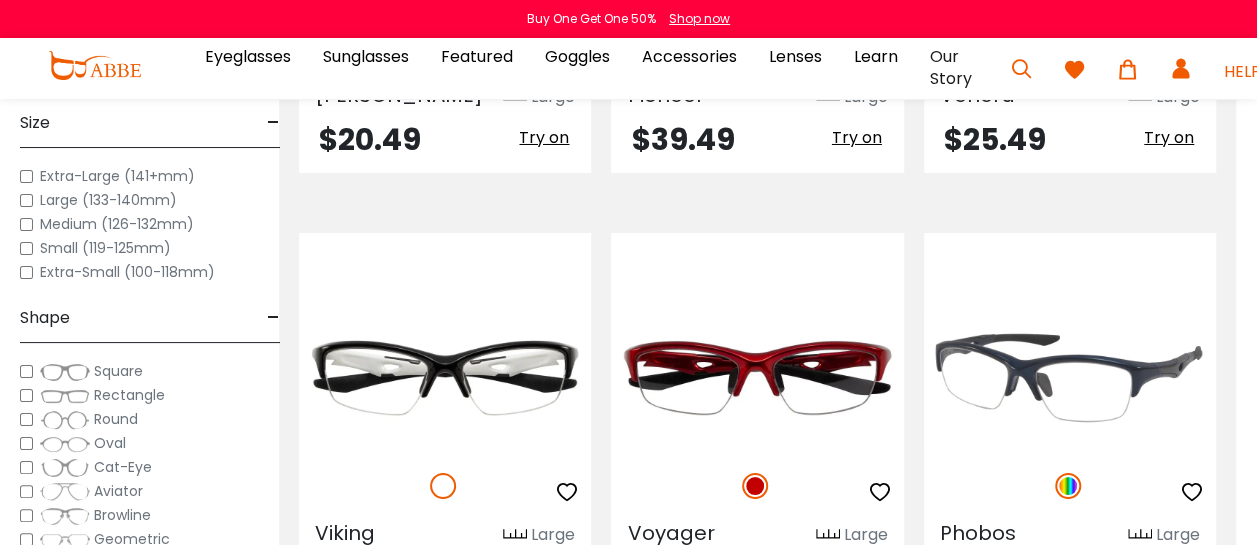 click at bounding box center [1070, 378] 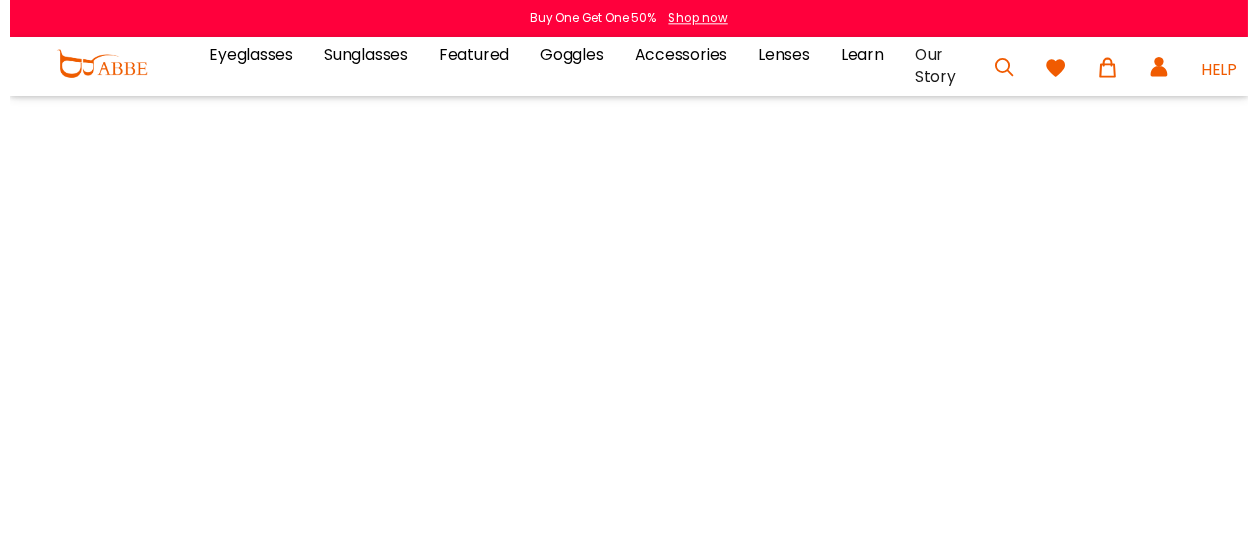 scroll, scrollTop: 0, scrollLeft: 0, axis: both 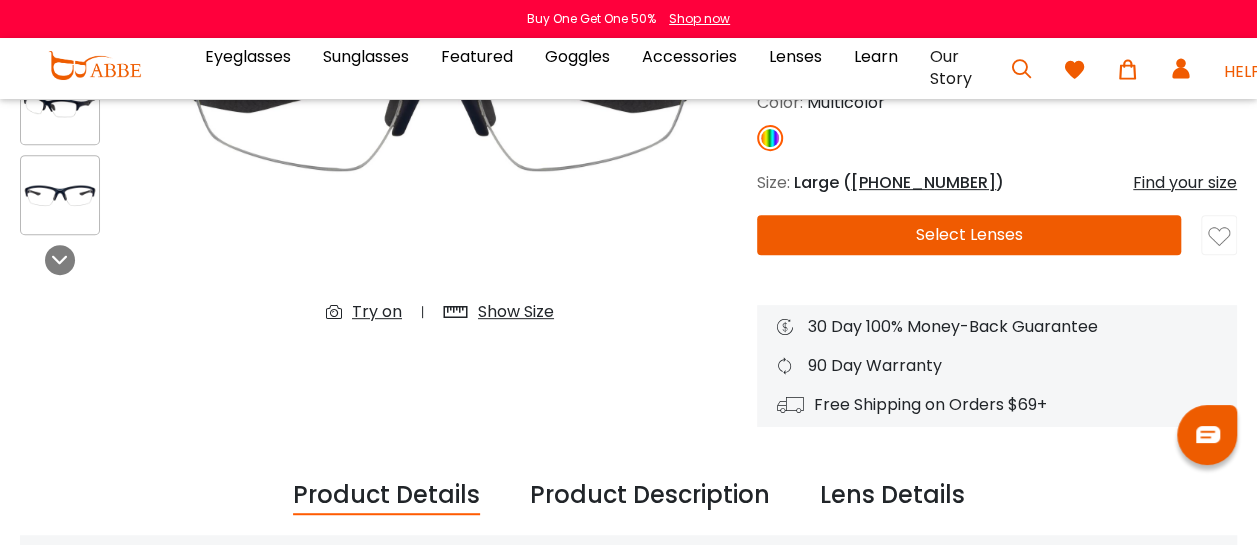 click on "Select Lenses" at bounding box center [969, 235] 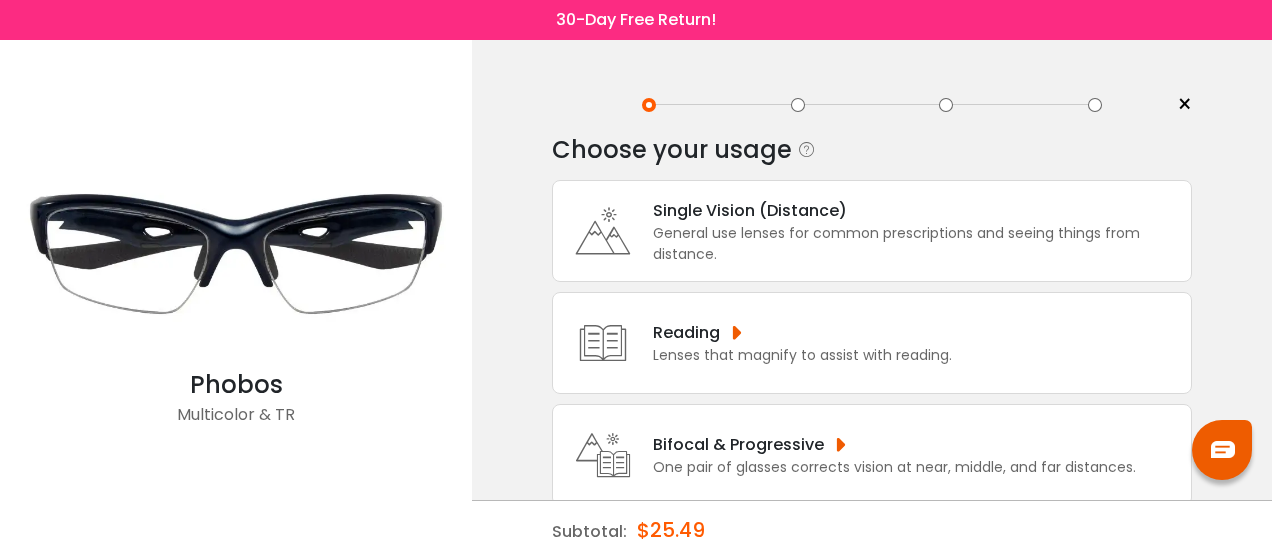 scroll, scrollTop: 0, scrollLeft: 0, axis: both 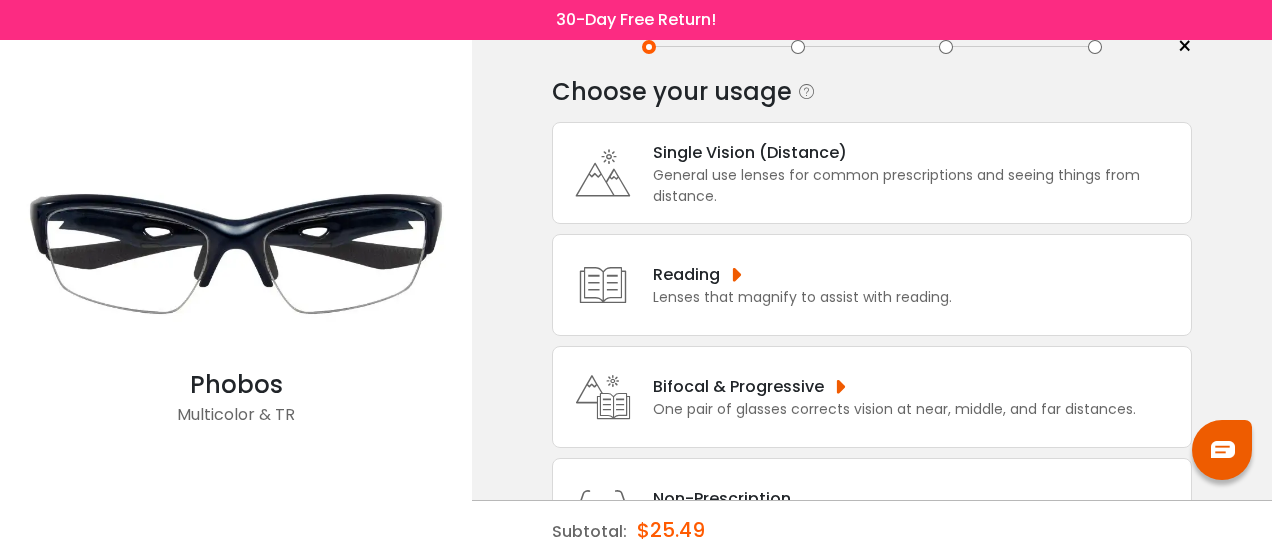 click on "General use lenses for common prescriptions and seeing things from distance." at bounding box center (917, 186) 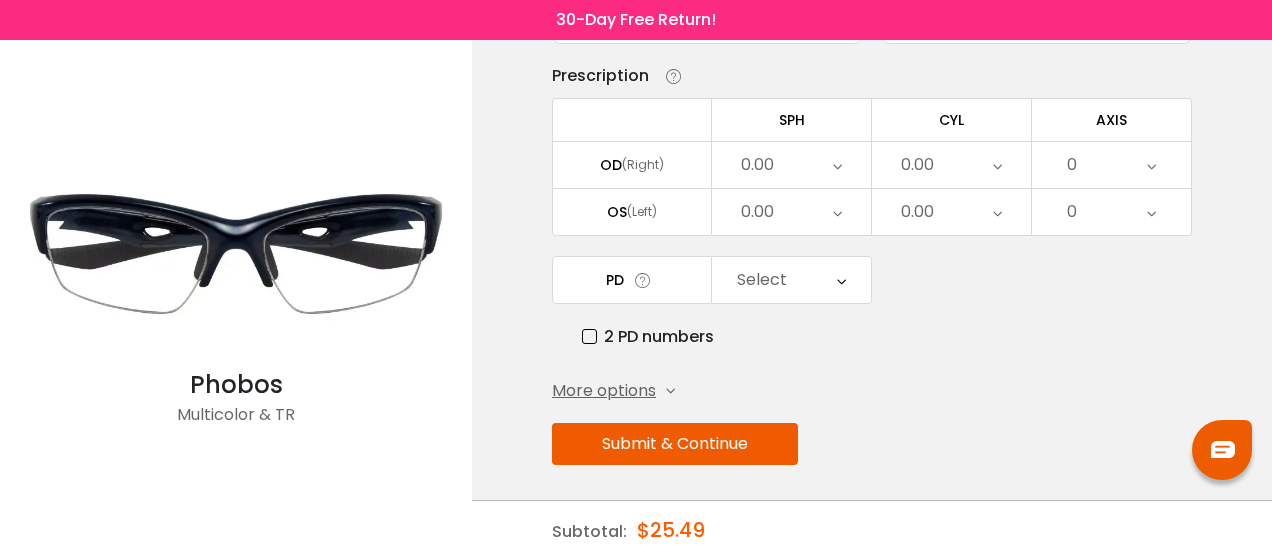 scroll, scrollTop: 68, scrollLeft: 0, axis: vertical 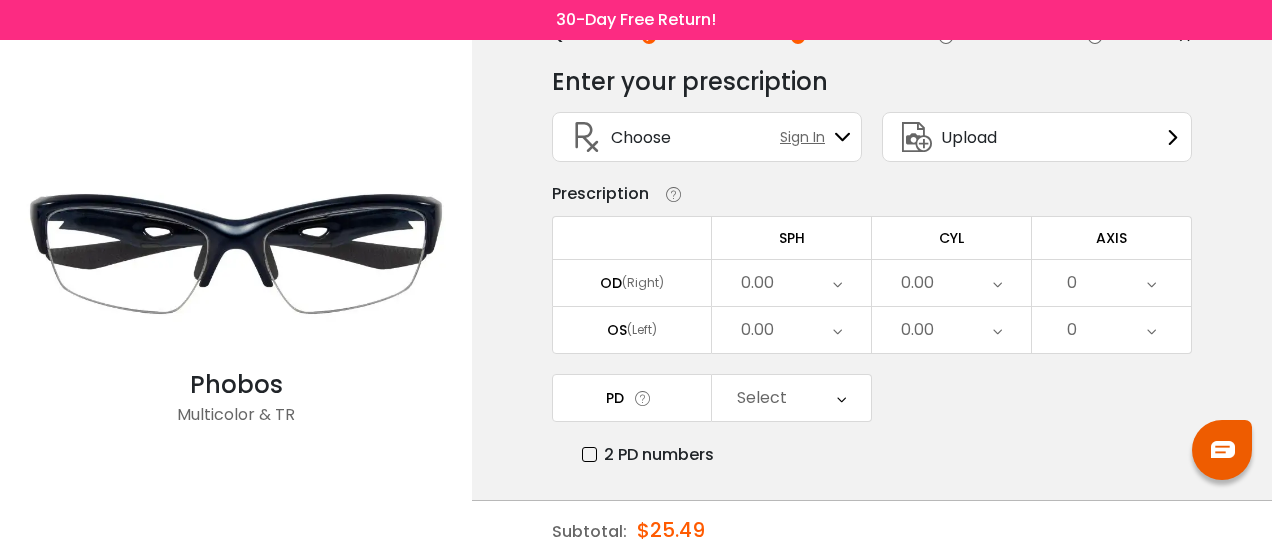 click on "0.00" at bounding box center [791, 283] 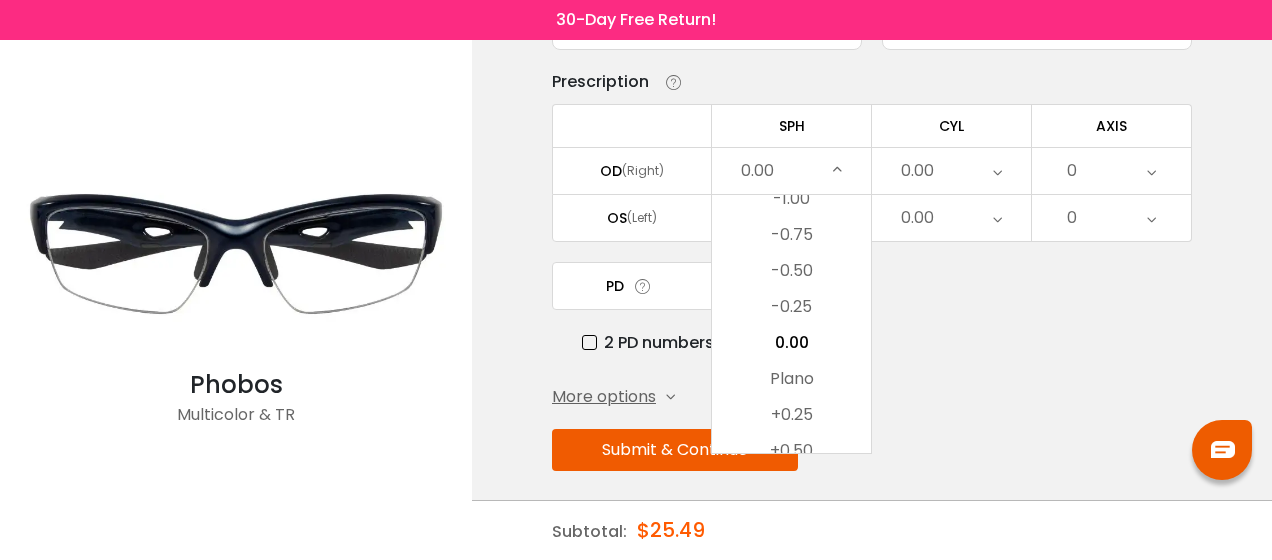 scroll, scrollTop: 180, scrollLeft: 0, axis: vertical 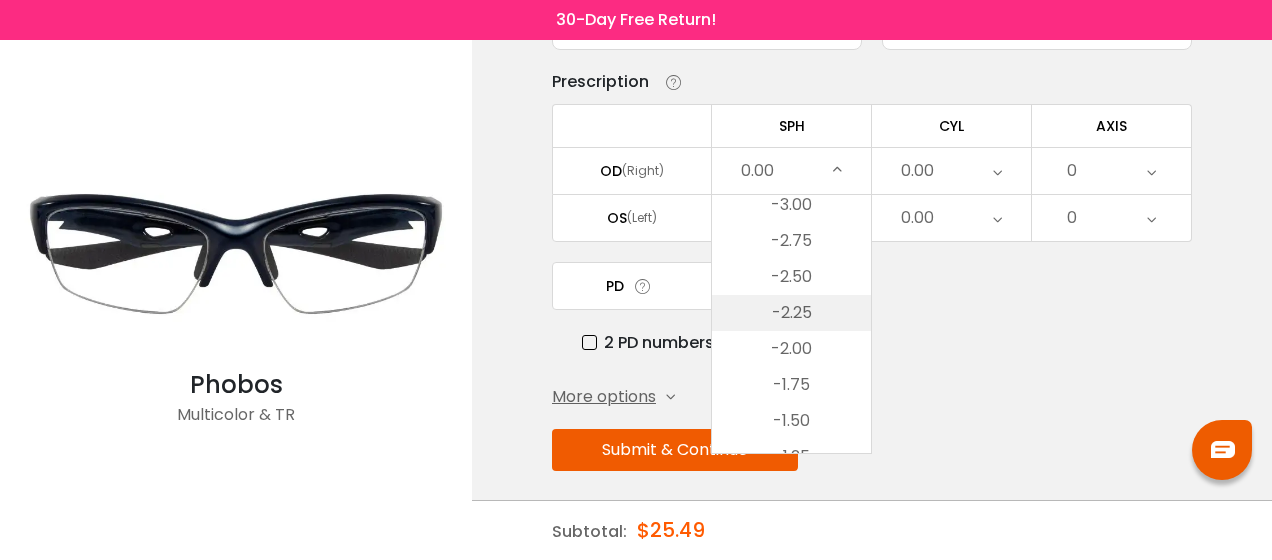 click on "-2.25" at bounding box center (791, 313) 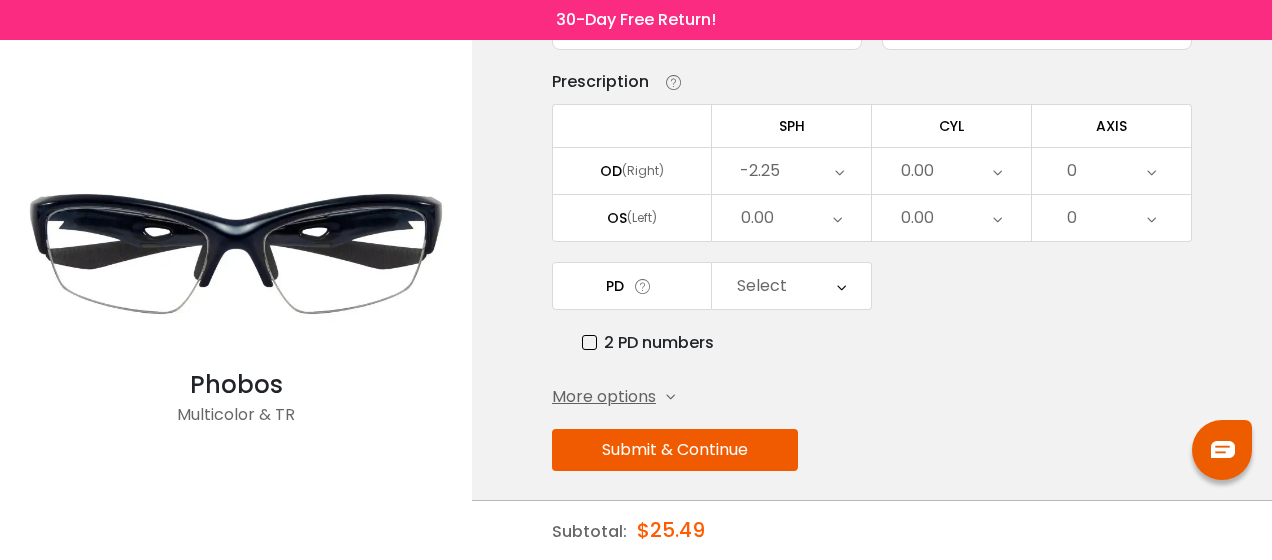 click on "0.00" at bounding box center [917, 171] 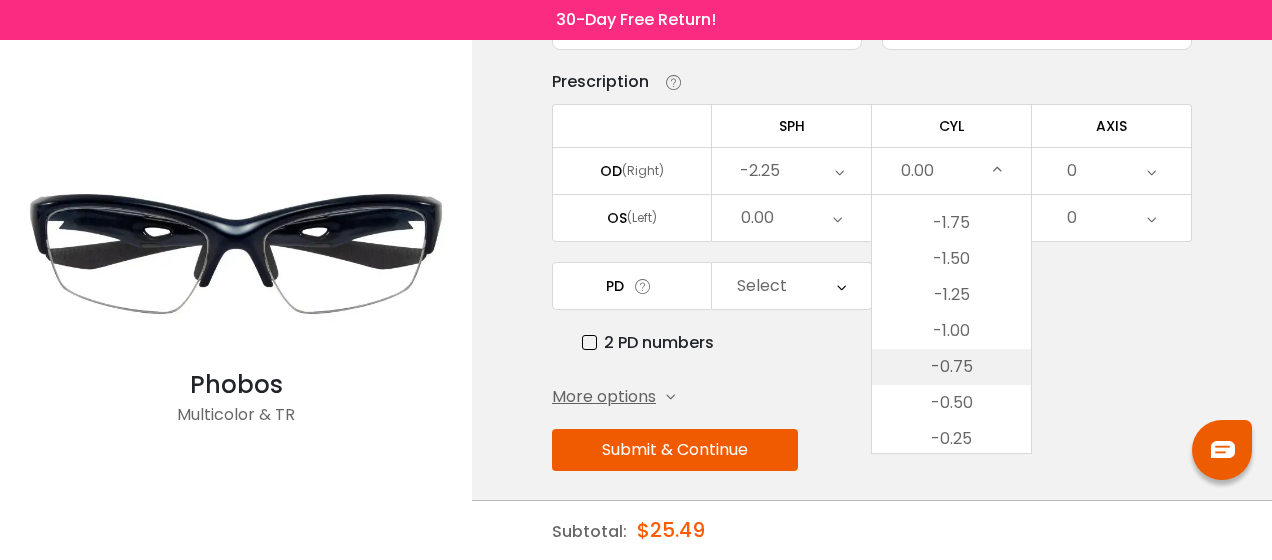 scroll, scrollTop: 598, scrollLeft: 0, axis: vertical 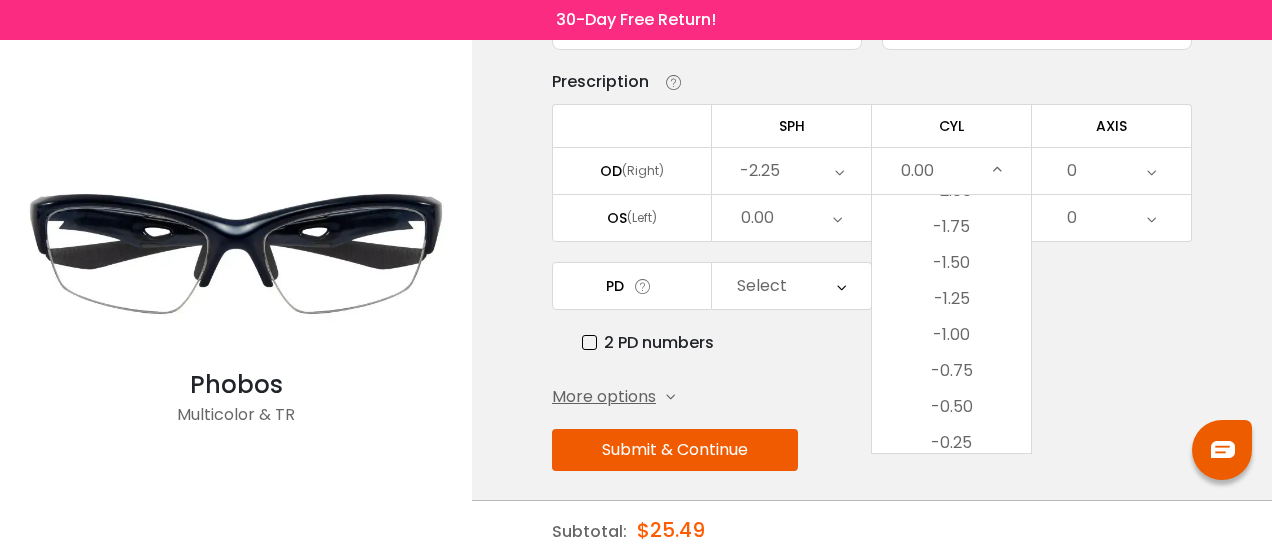 click on "0.00" at bounding box center (951, 171) 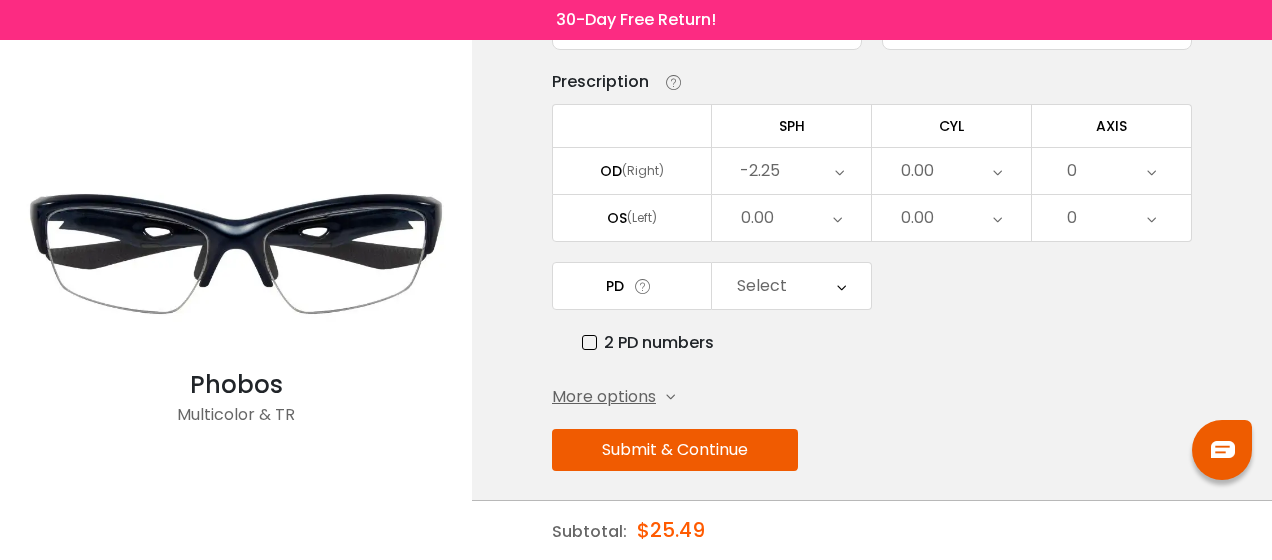 click on "0.00" at bounding box center (951, 171) 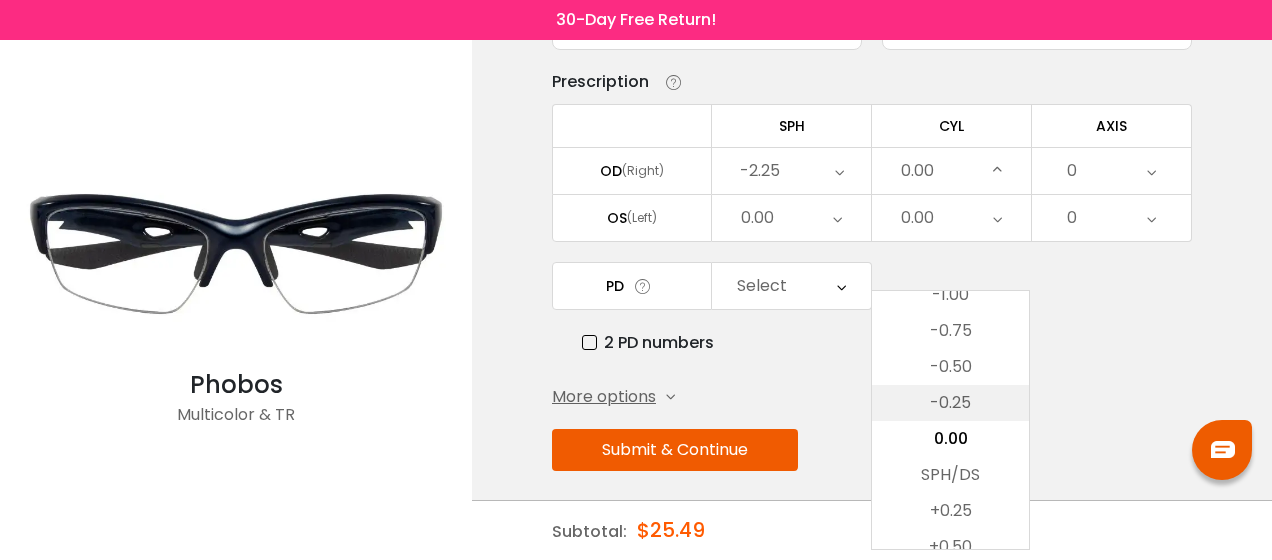 scroll, scrollTop: 0, scrollLeft: 0, axis: both 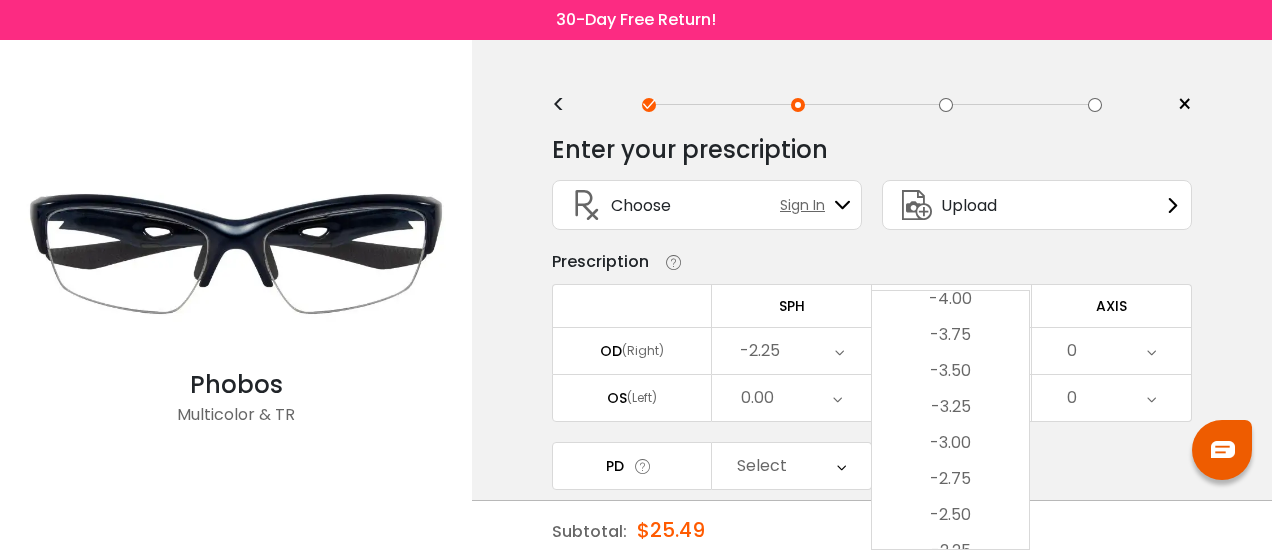 click on "-3.25" at bounding box center (950, 407) 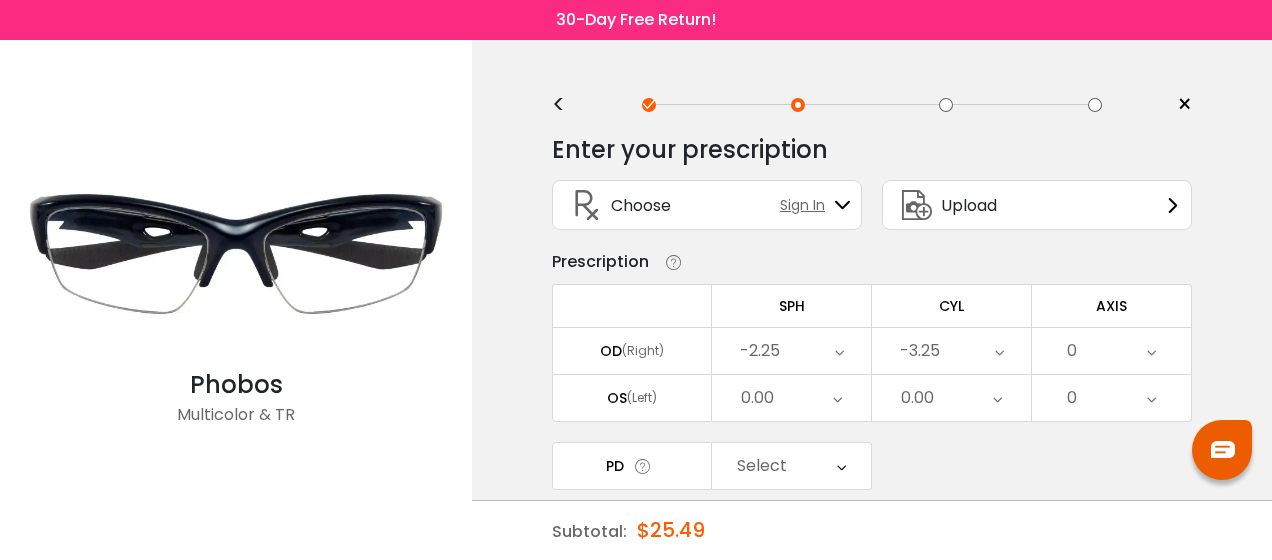click on "0" at bounding box center (1111, 351) 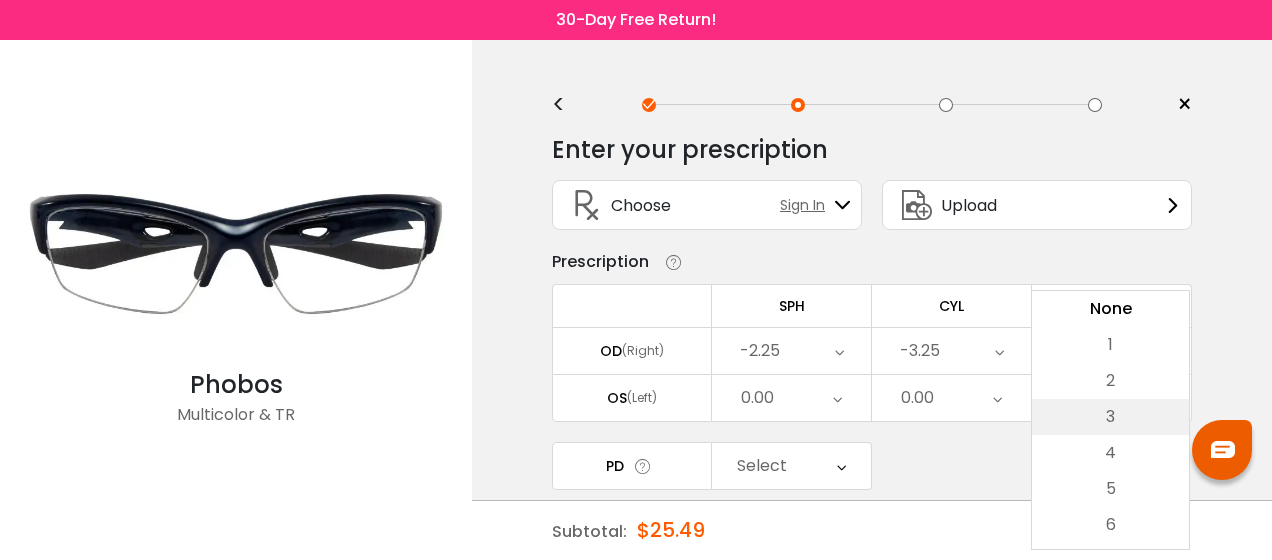 click on "3" at bounding box center (1110, 417) 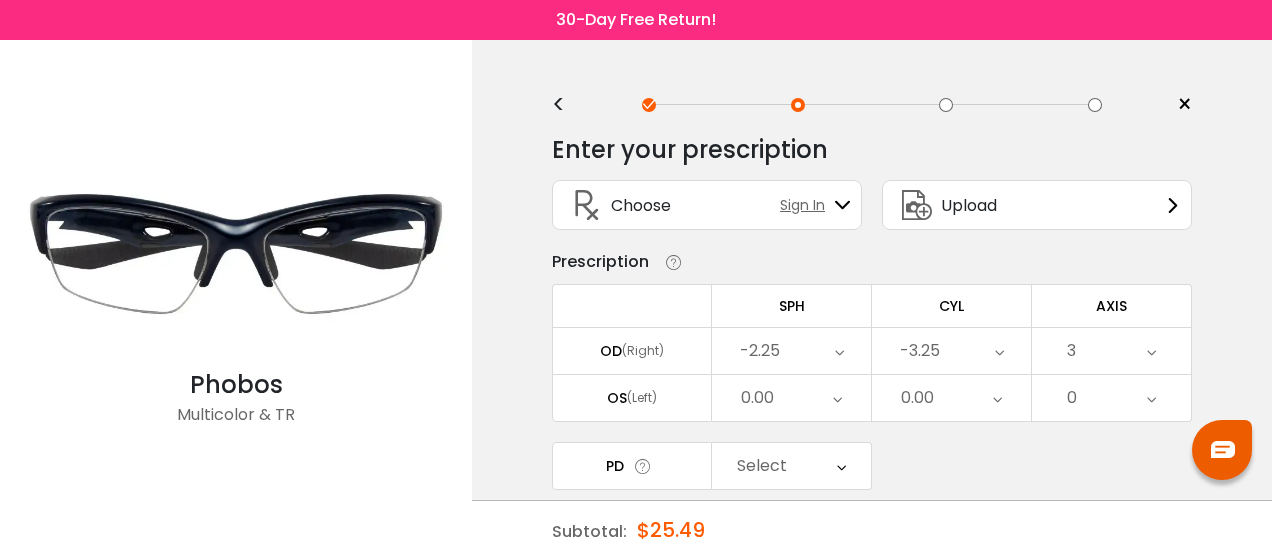 click on "0" at bounding box center [1111, 398] 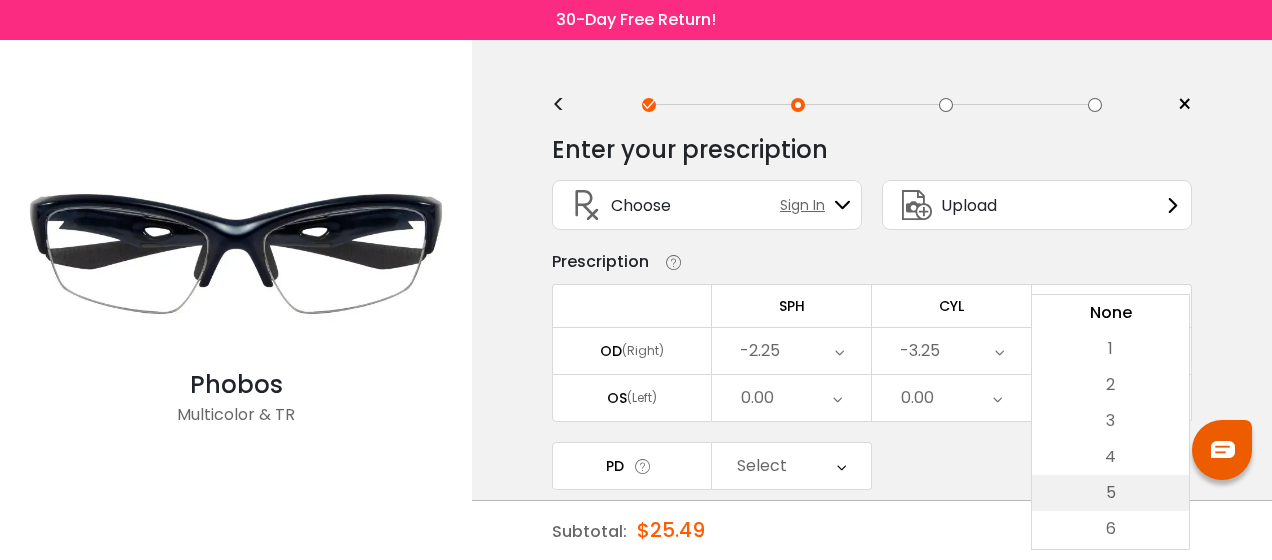 click on "5" at bounding box center (1110, 493) 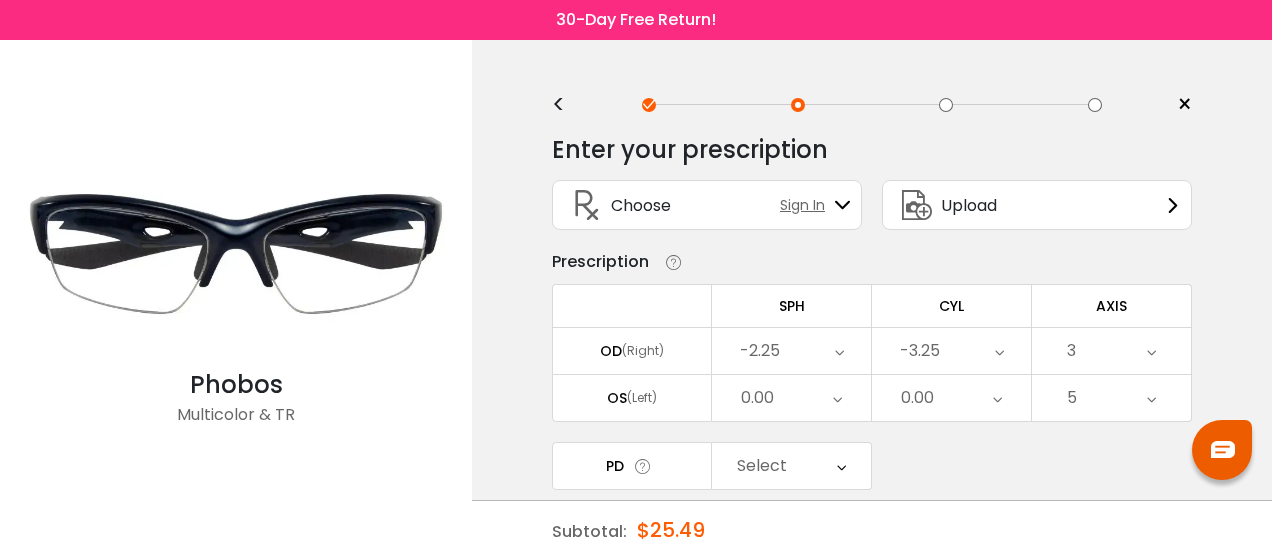 click on "0.00" at bounding box center [917, 398] 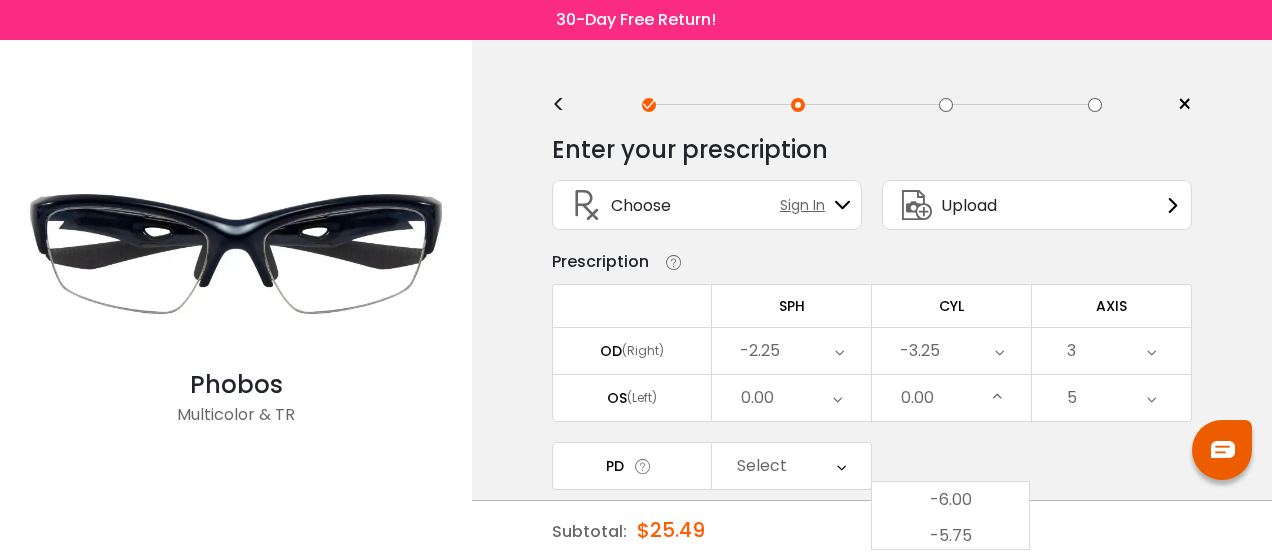 scroll, scrollTop: 734, scrollLeft: 0, axis: vertical 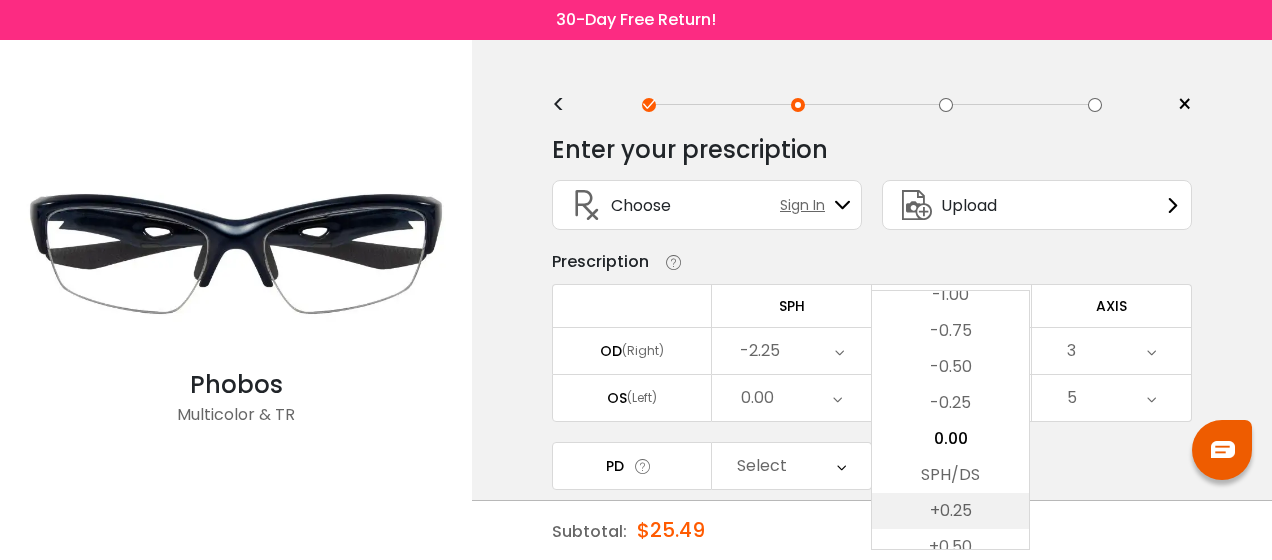 click on "+0.25" at bounding box center (950, 511) 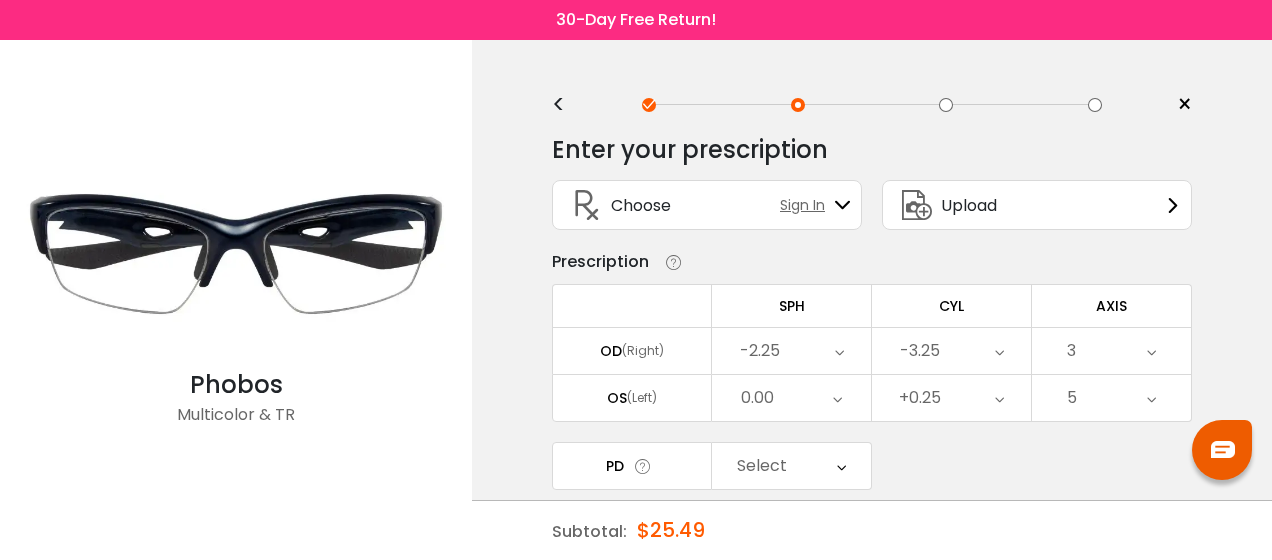 click on "0.00" at bounding box center (791, 398) 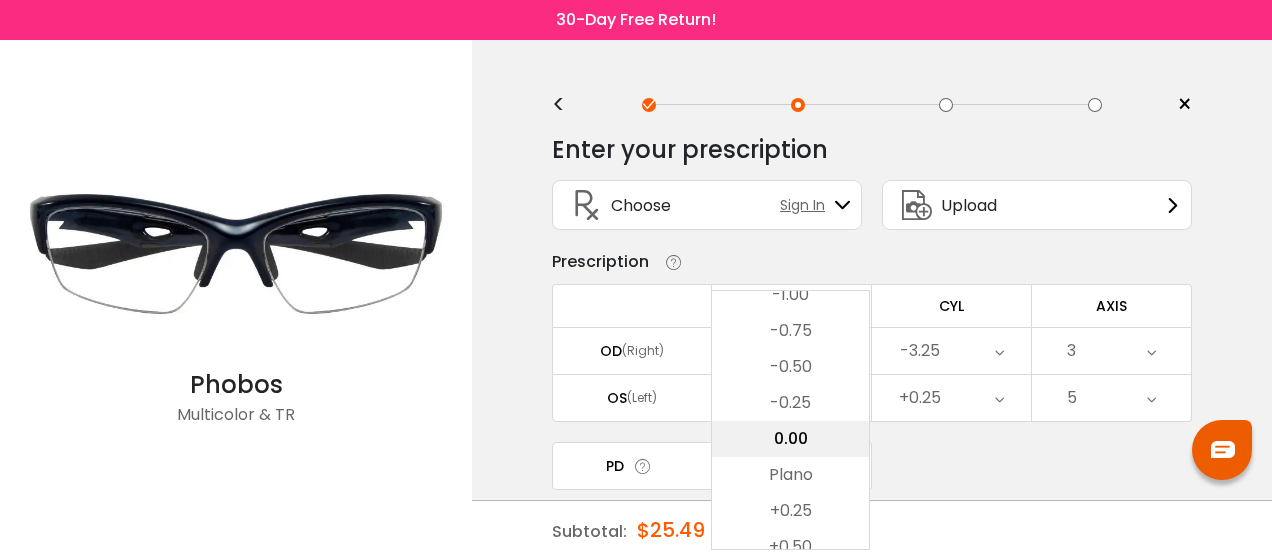 click on "0.00" at bounding box center [790, 439] 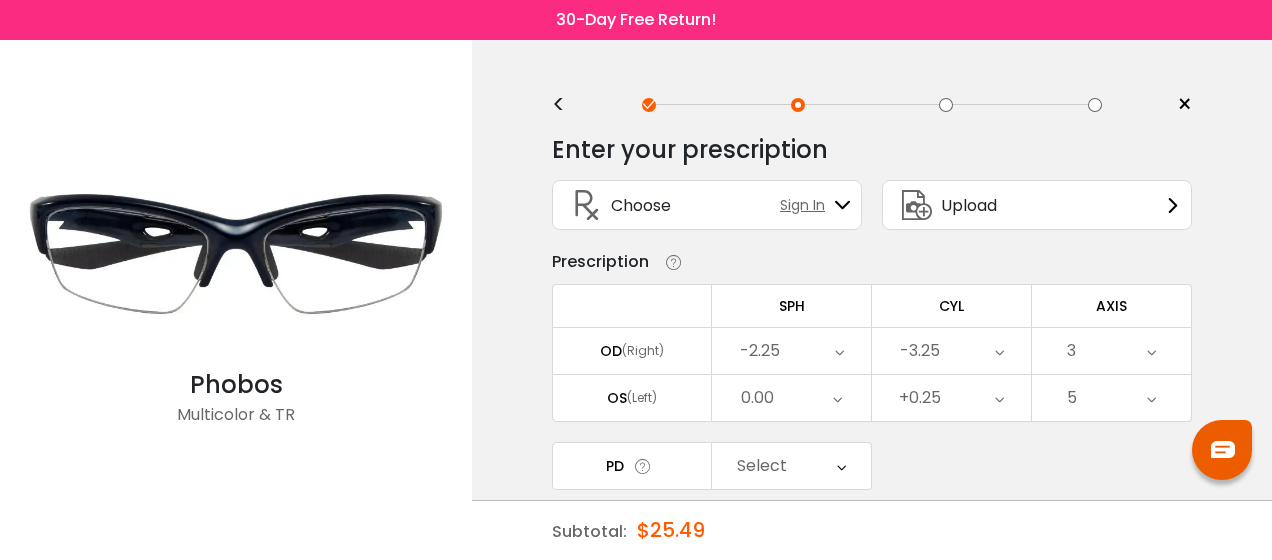 scroll, scrollTop: 70, scrollLeft: 0, axis: vertical 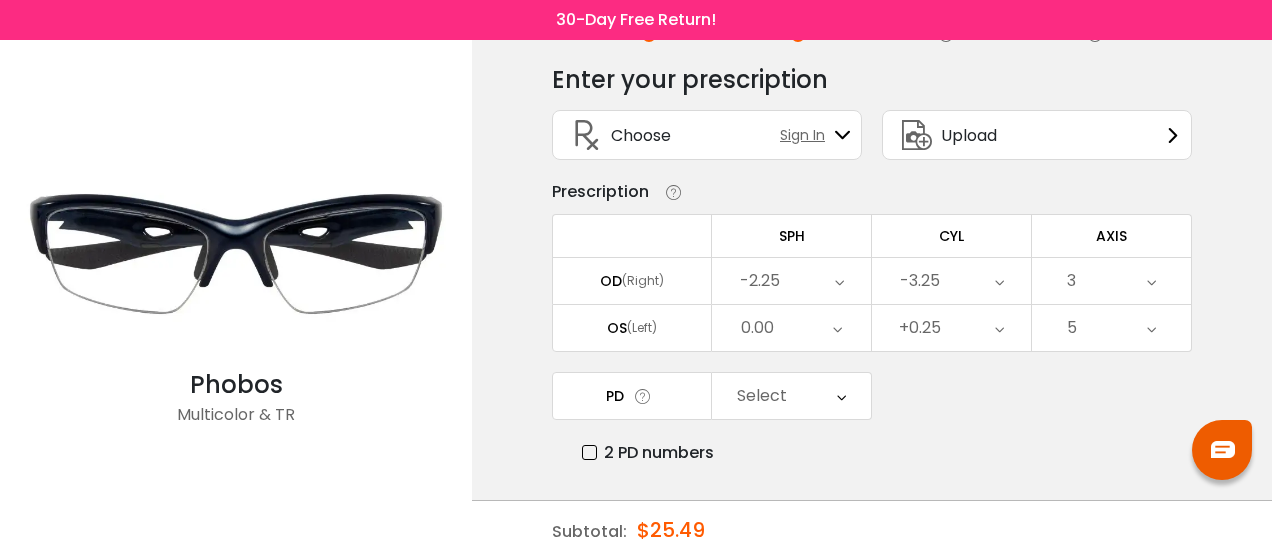 click on "Select" at bounding box center (762, 396) 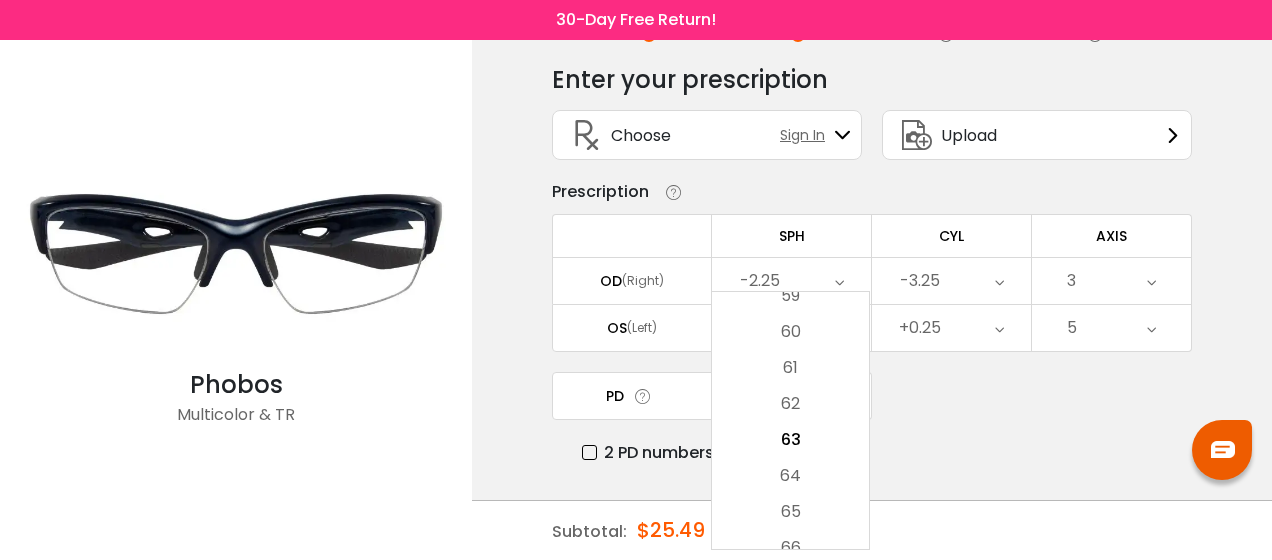 scroll, scrollTop: 186, scrollLeft: 0, axis: vertical 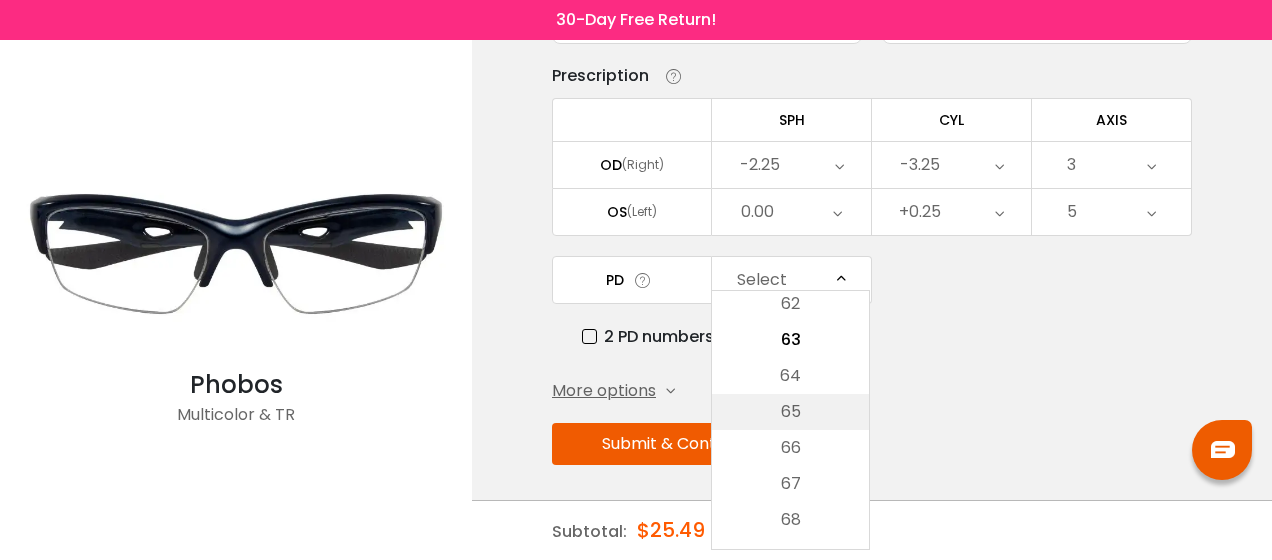 click on "65" at bounding box center [790, 412] 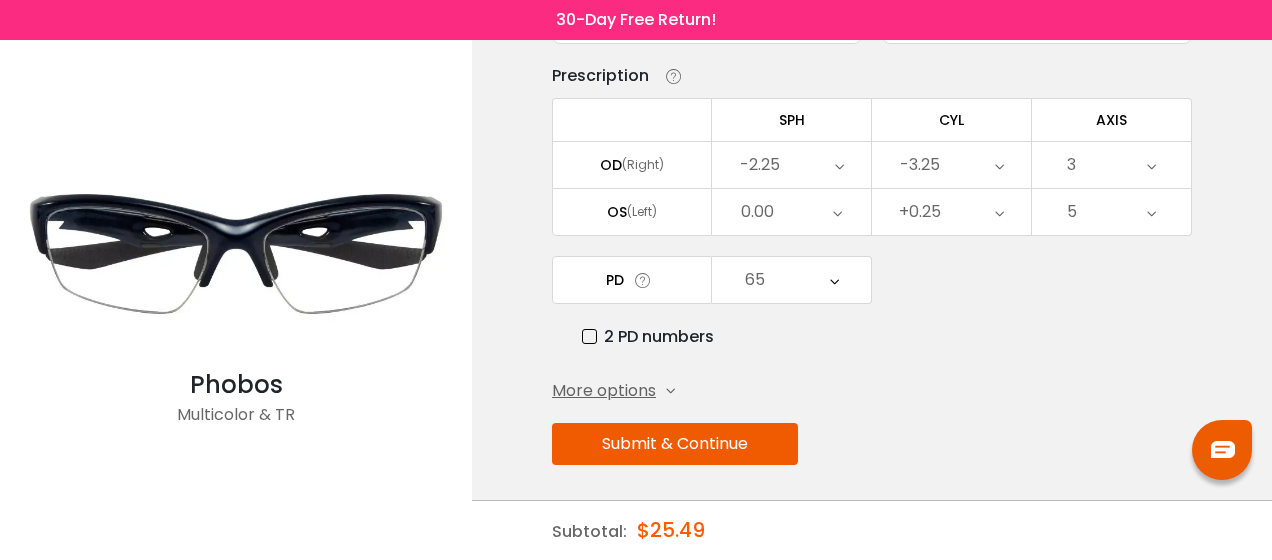 click on "Submit & Continue" at bounding box center [675, 444] 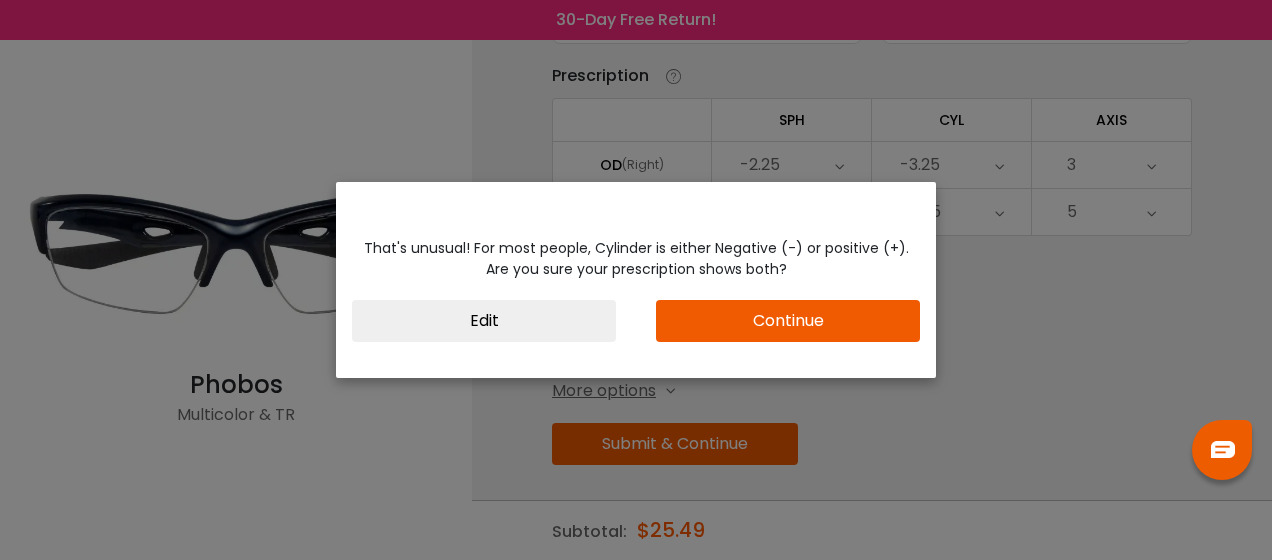 click on "Continue" at bounding box center [788, 321] 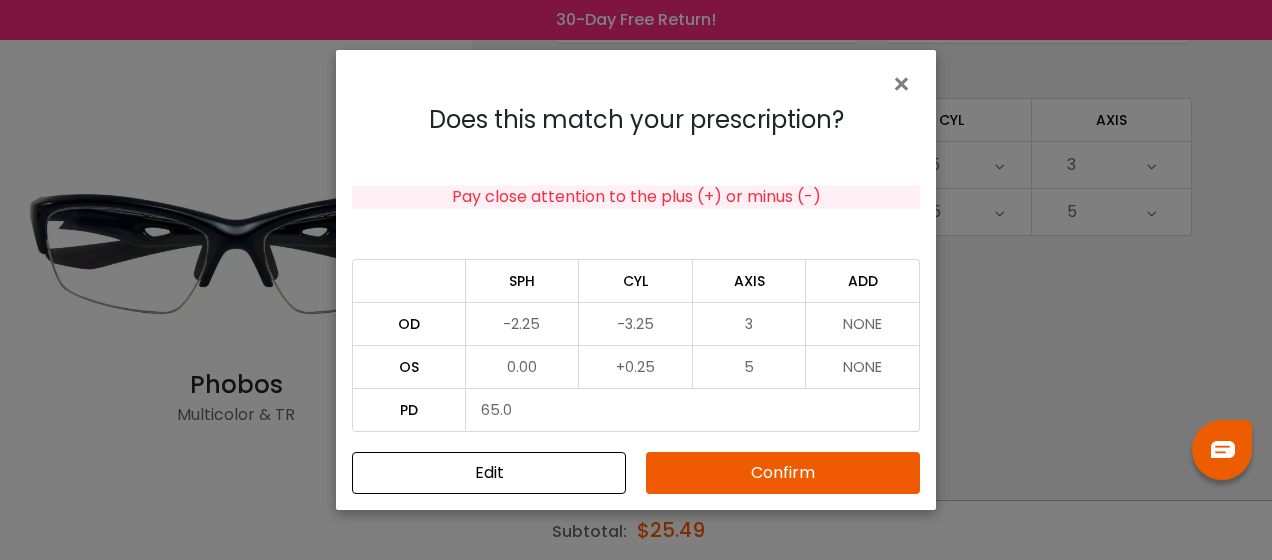 click on "Confirm" at bounding box center (783, 473) 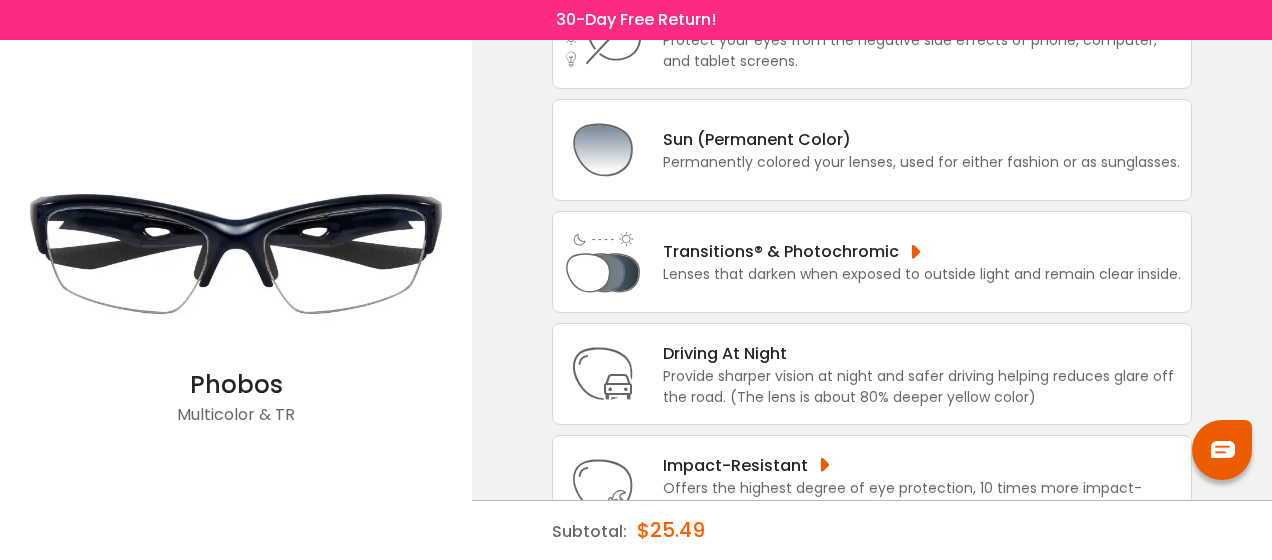 scroll, scrollTop: 310, scrollLeft: 0, axis: vertical 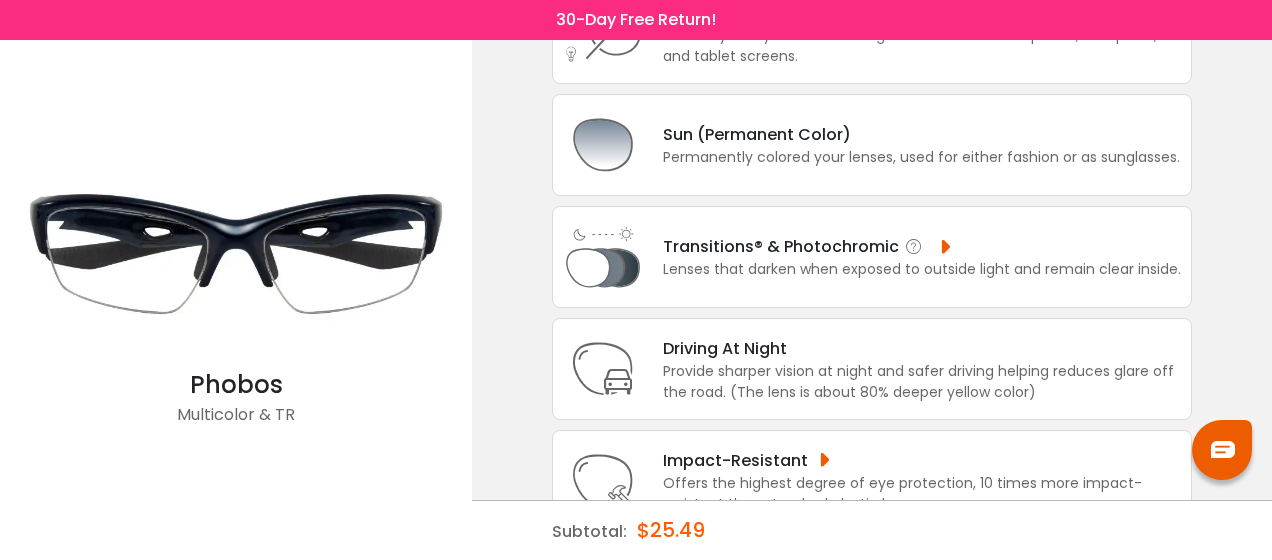 click on "Lenses that darken when exposed to outside light and remain clear inside." at bounding box center (922, 269) 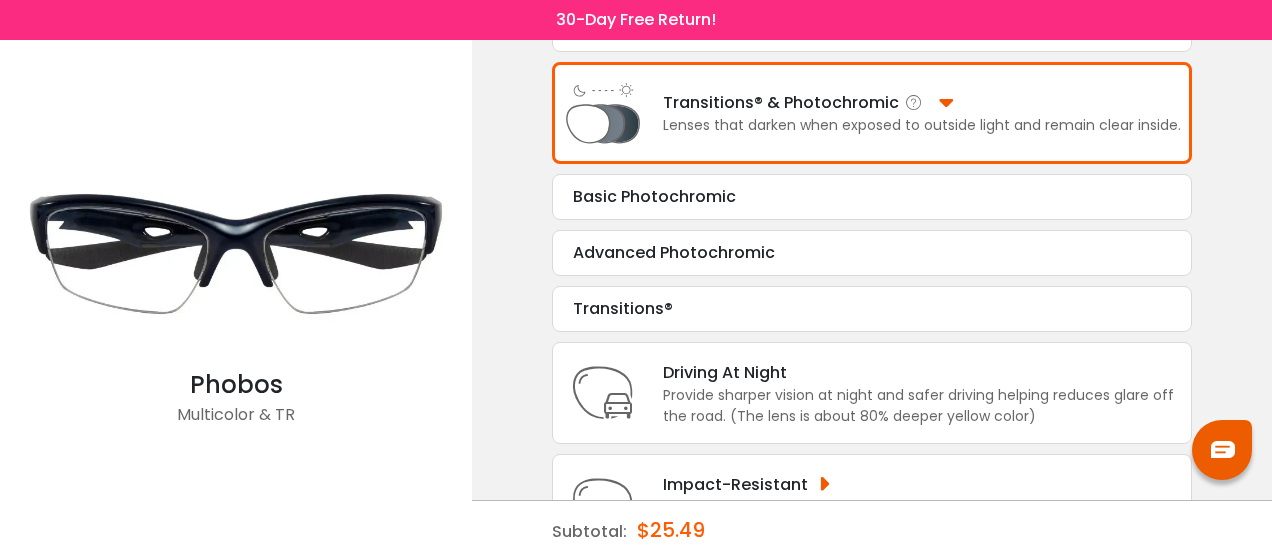 scroll, scrollTop: 452, scrollLeft: 0, axis: vertical 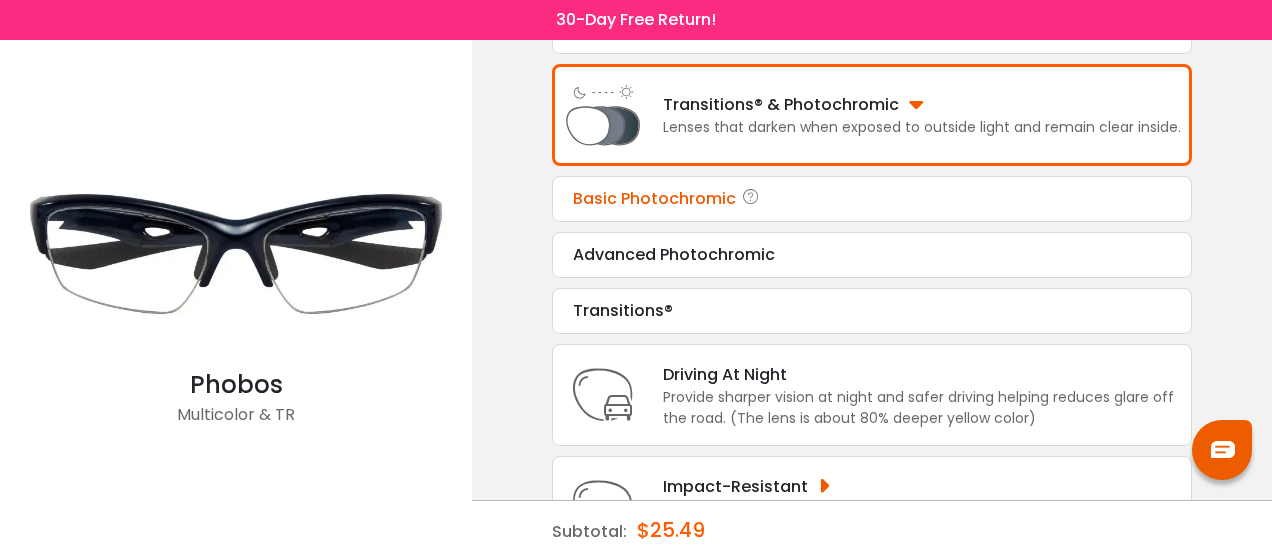 click on "Basic Photochromic
Tint Color:
Choose & Continue" at bounding box center (872, 199) 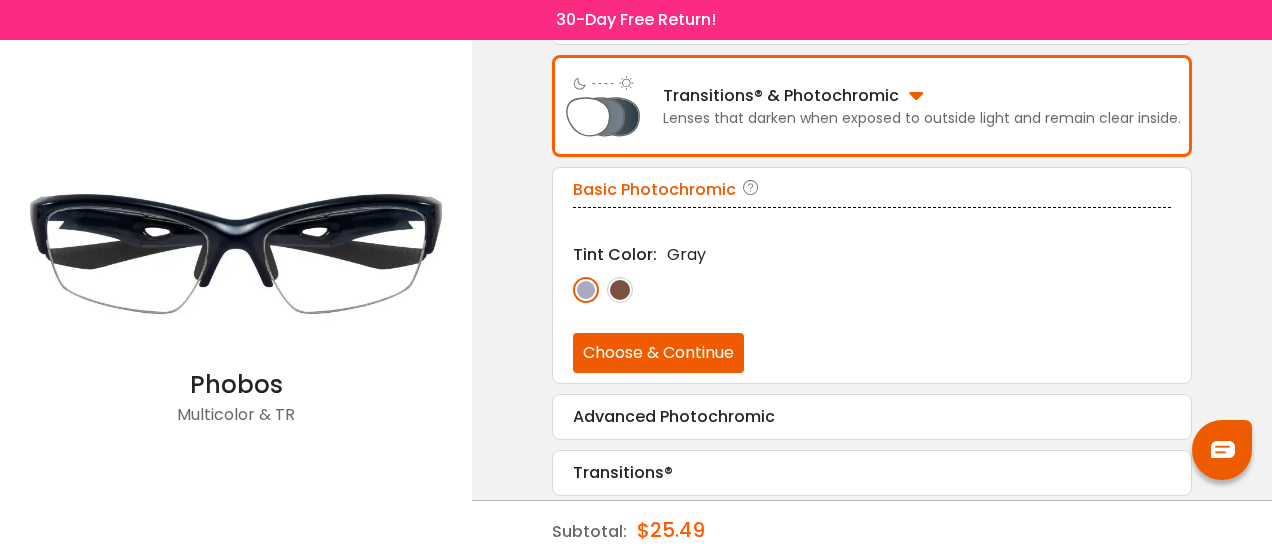 scroll, scrollTop: 462, scrollLeft: 0, axis: vertical 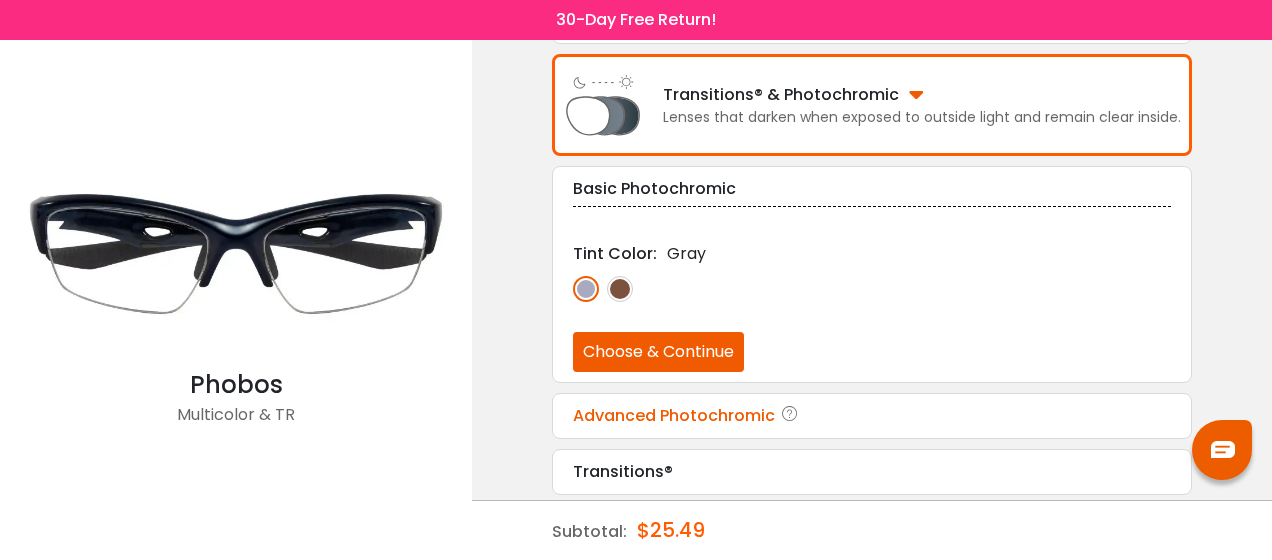click on "Advanced Photochromic" at bounding box center (872, 416) 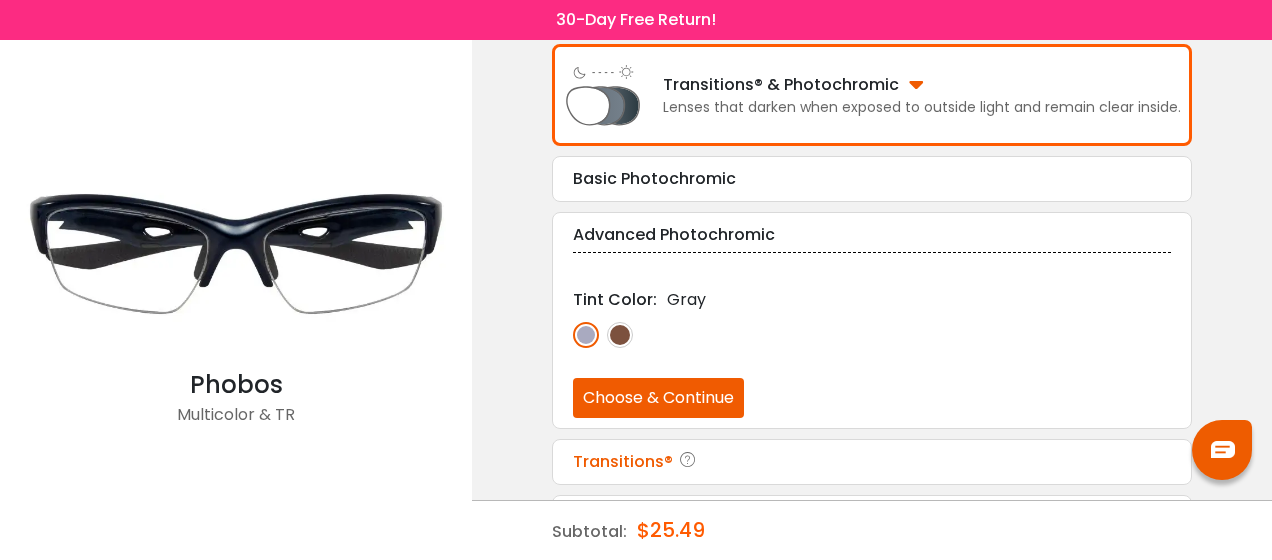click on "Transitions®" at bounding box center (872, 462) 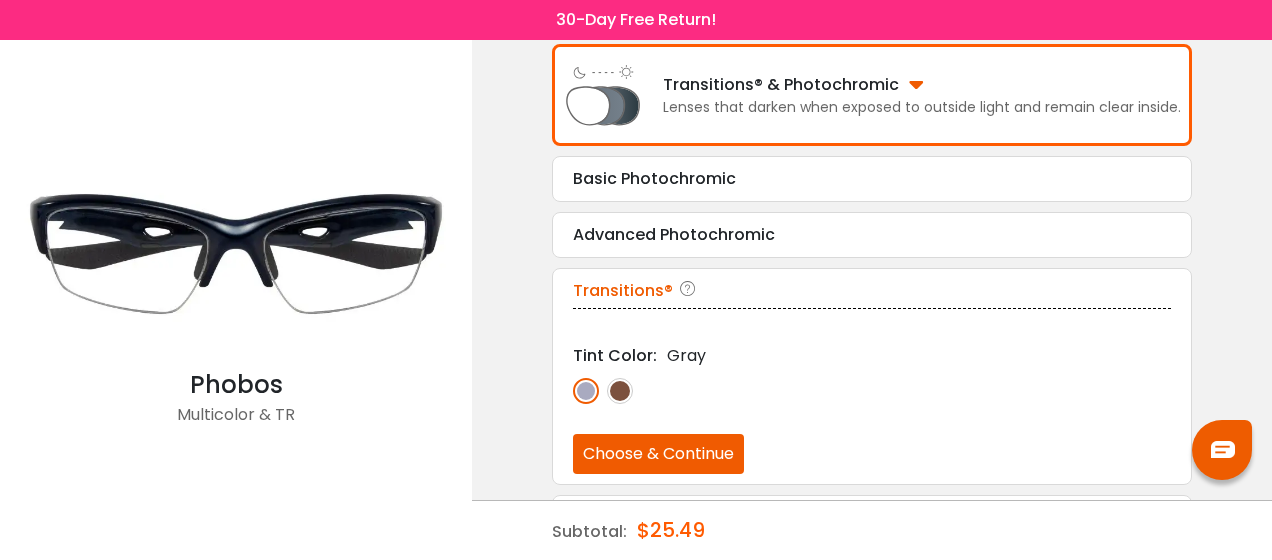 scroll, scrollTop: 474, scrollLeft: 0, axis: vertical 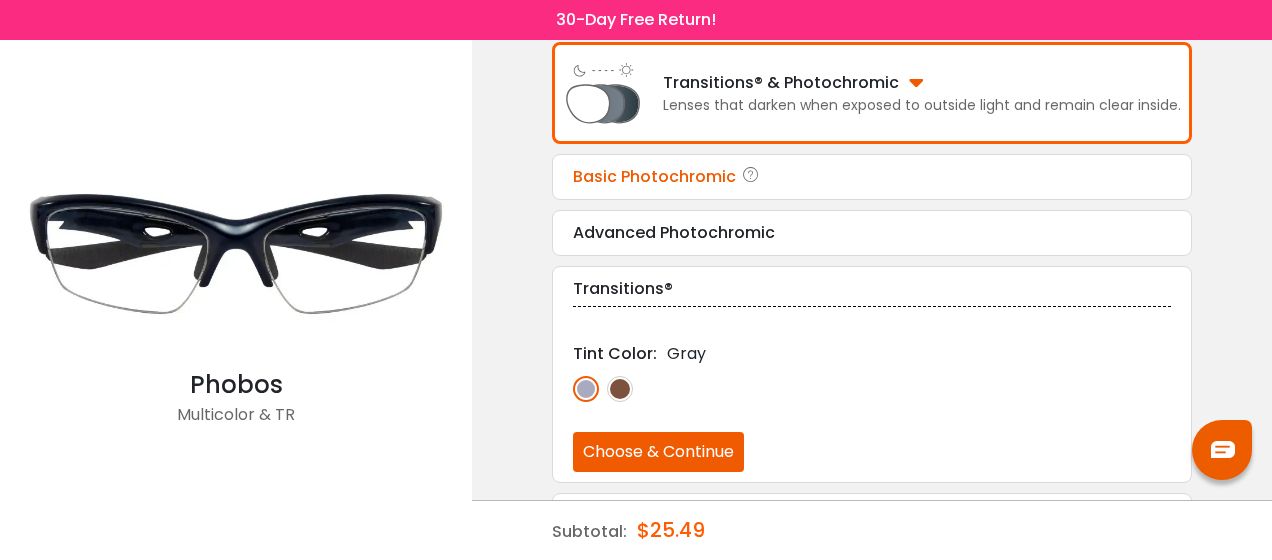click on "Basic Photochromic
Tint Color:
Gray
Choose & Continue" at bounding box center (872, 177) 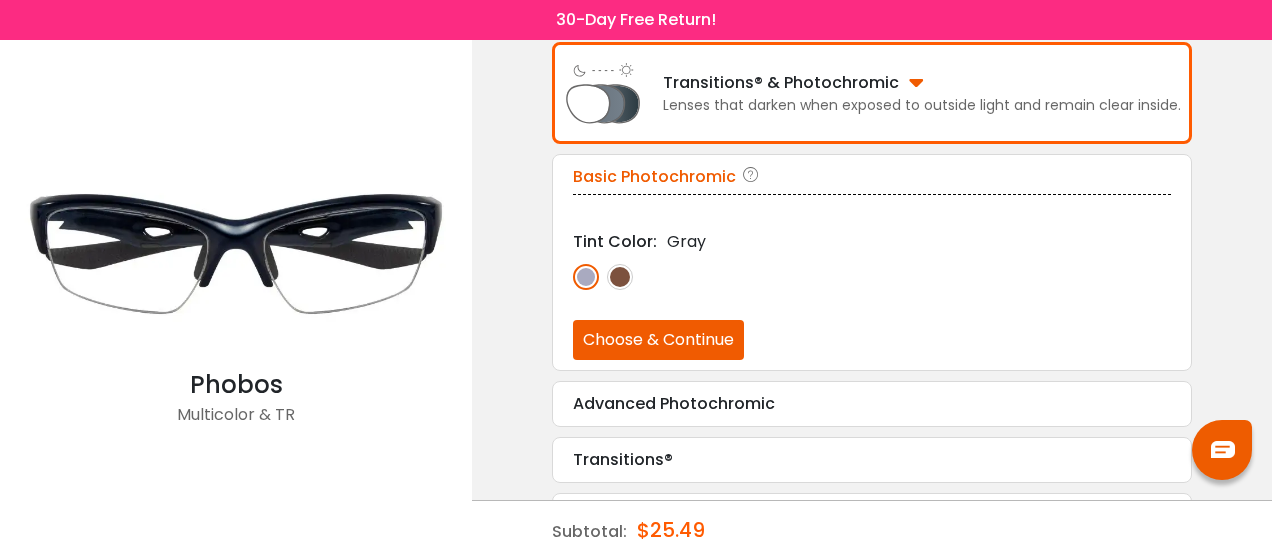 click at bounding box center (620, 277) 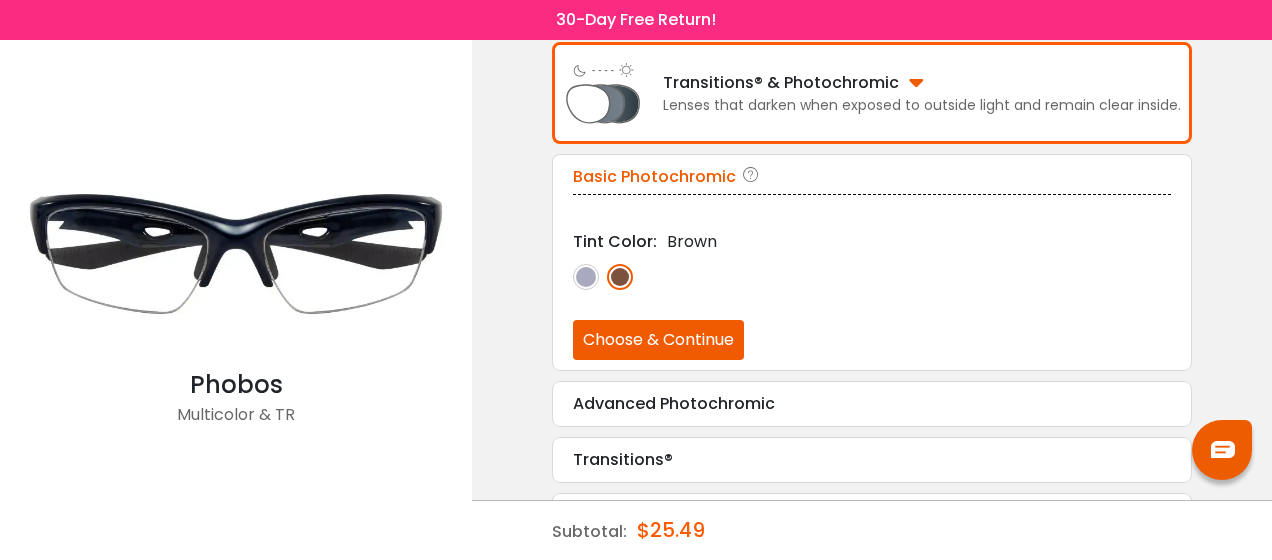 click on "Choose & Continue" at bounding box center (658, 340) 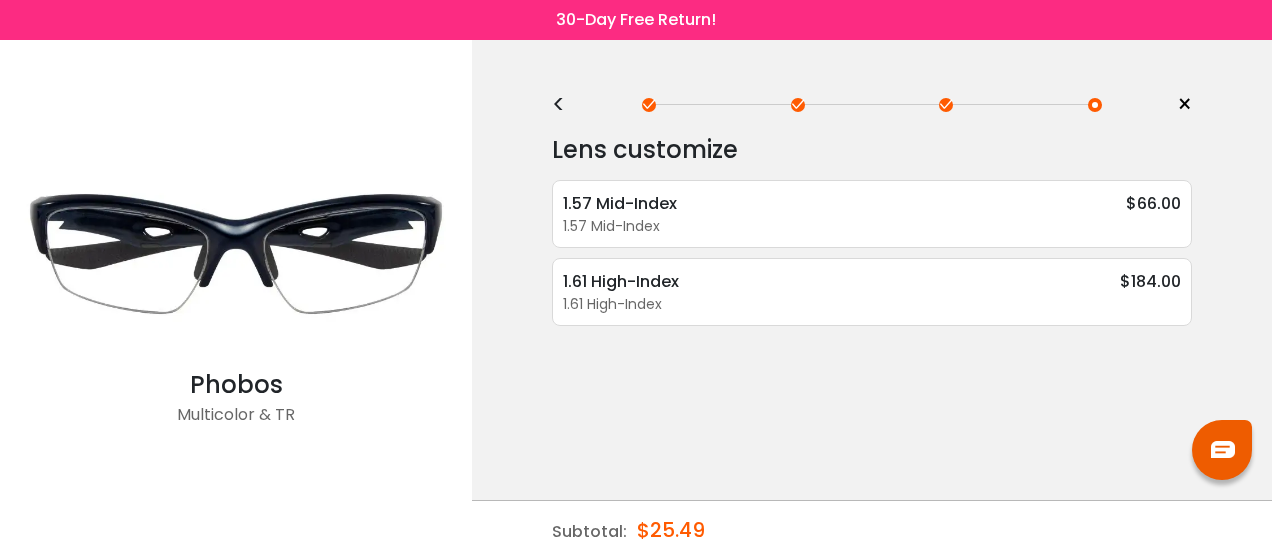 scroll, scrollTop: 0, scrollLeft: 0, axis: both 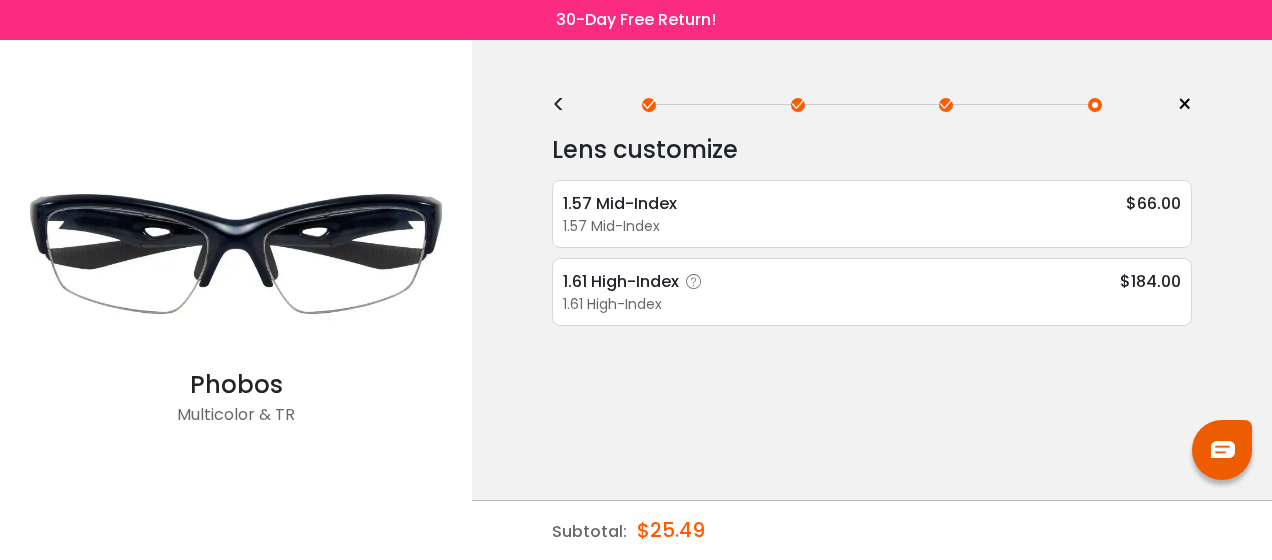 click at bounding box center [694, 282] 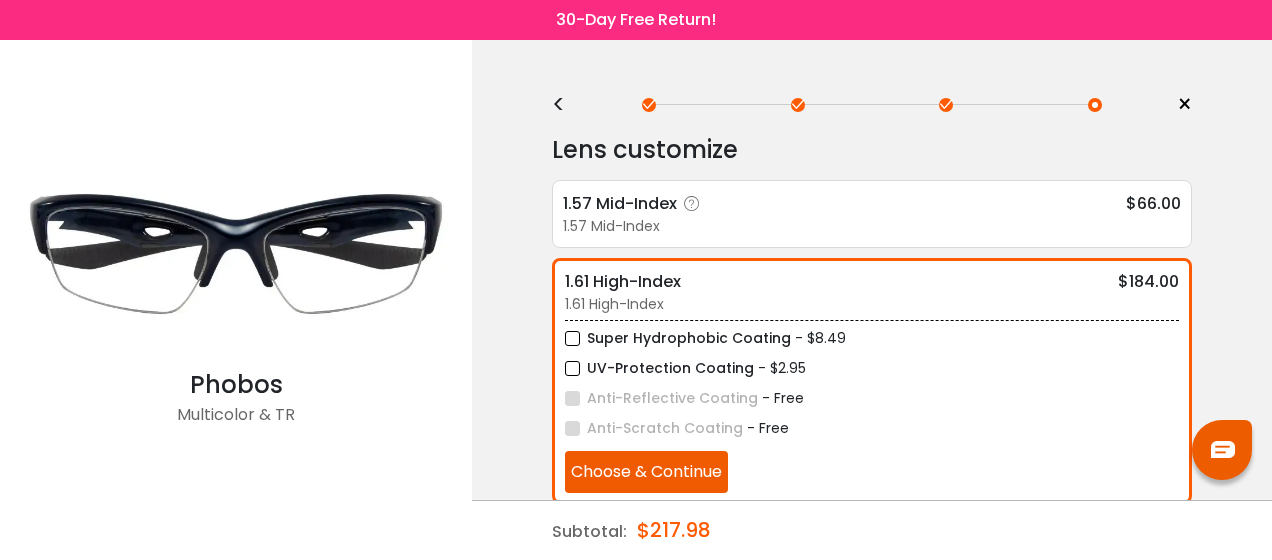 click on "1.57 Mid-Index" at bounding box center (635, 203) 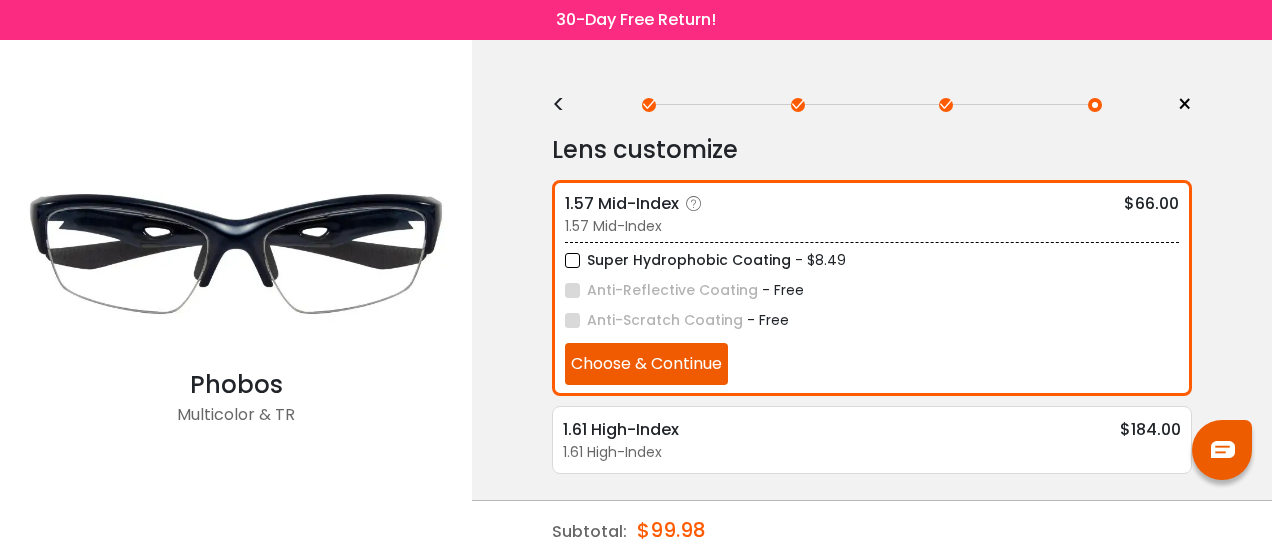 click at bounding box center [694, 204] 